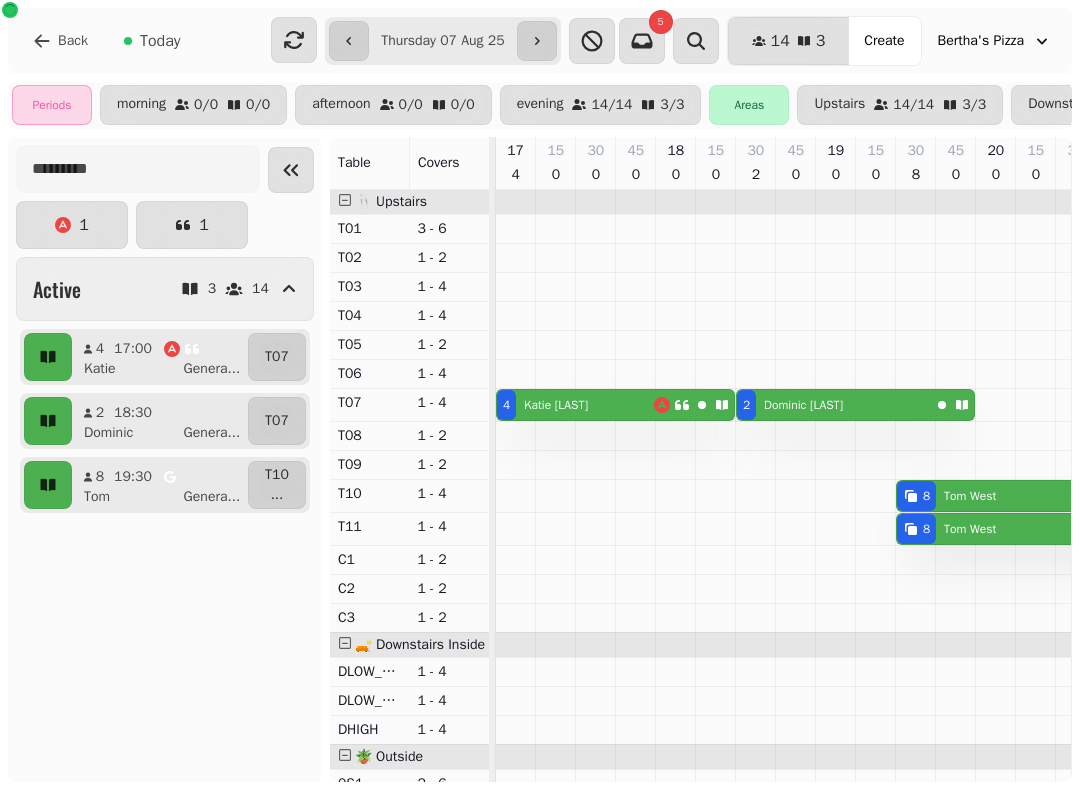 scroll, scrollTop: 0, scrollLeft: 0, axis: both 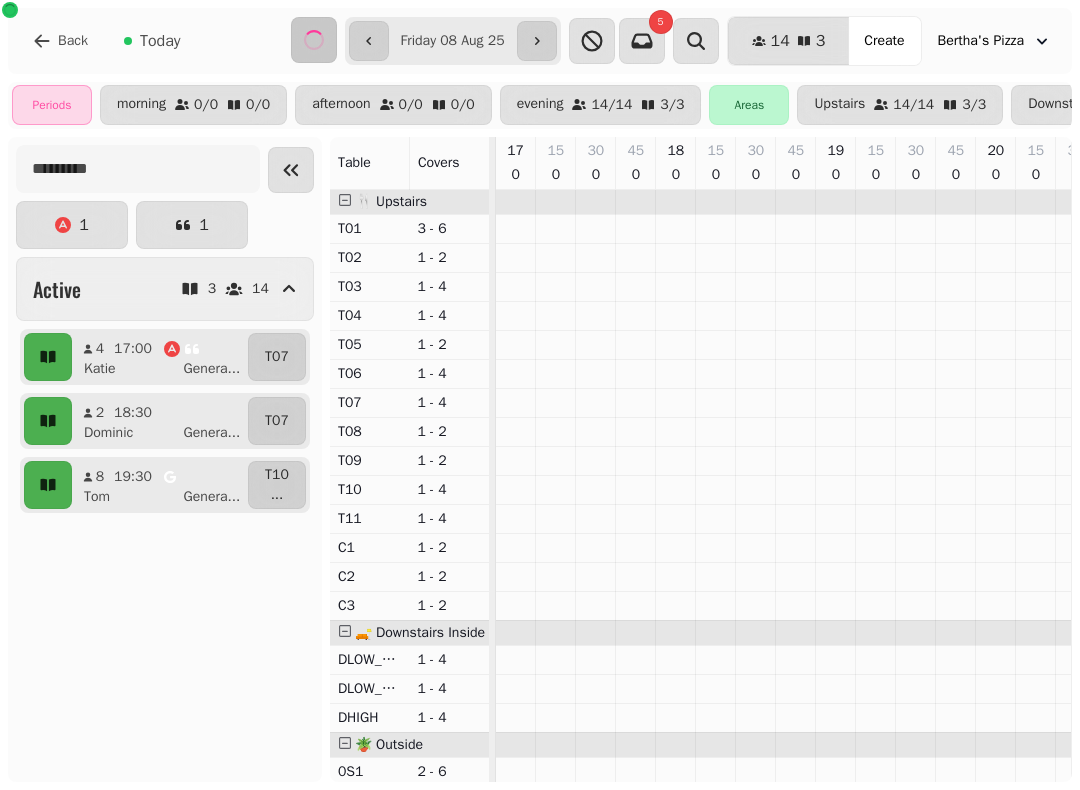type on "**********" 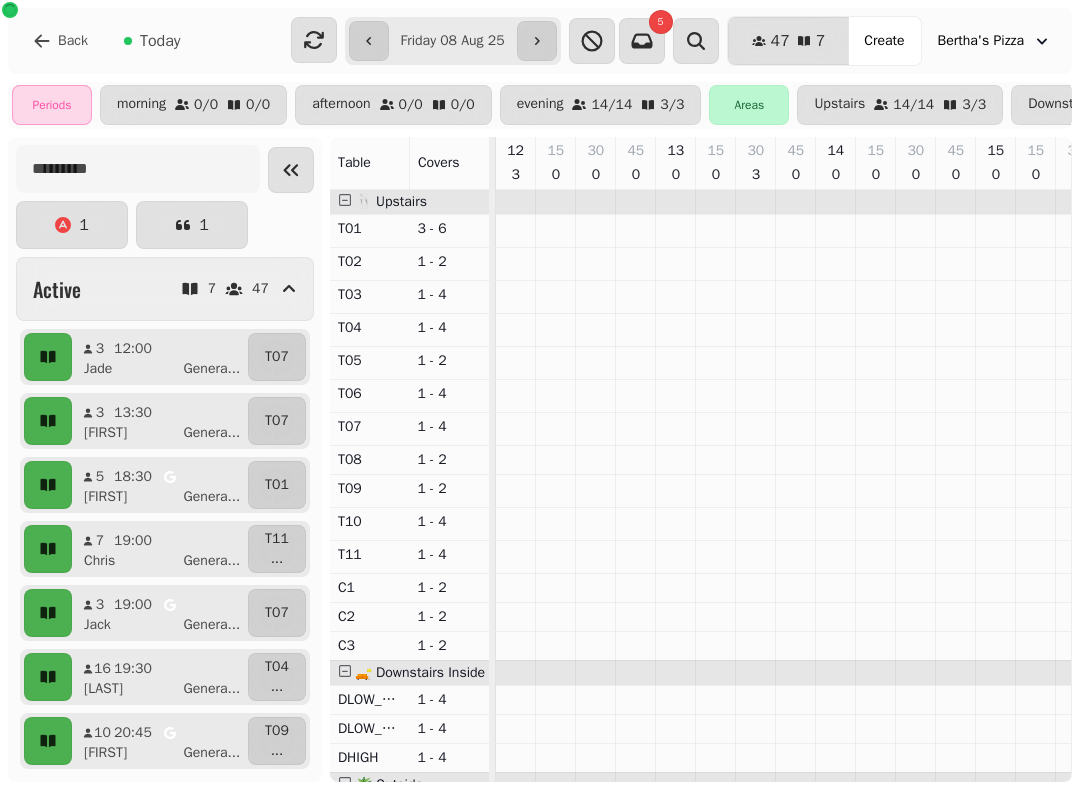 scroll, scrollTop: 0, scrollLeft: 108, axis: horizontal 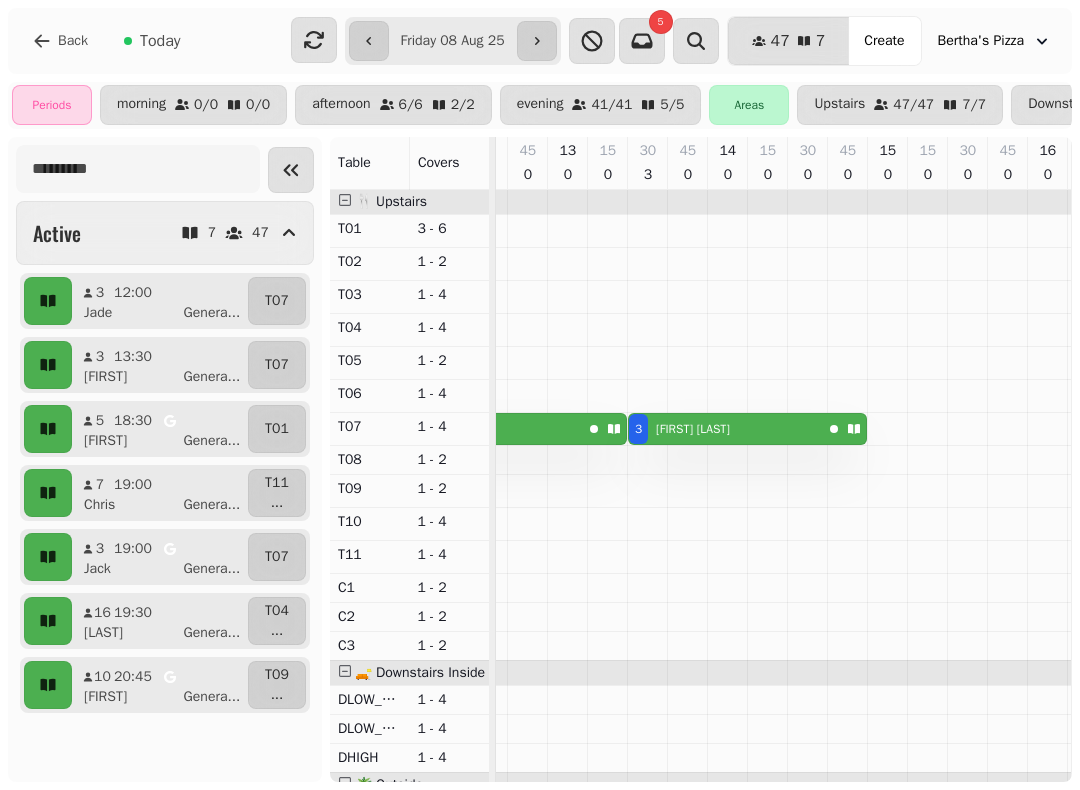 click on "Create" at bounding box center [884, 41] 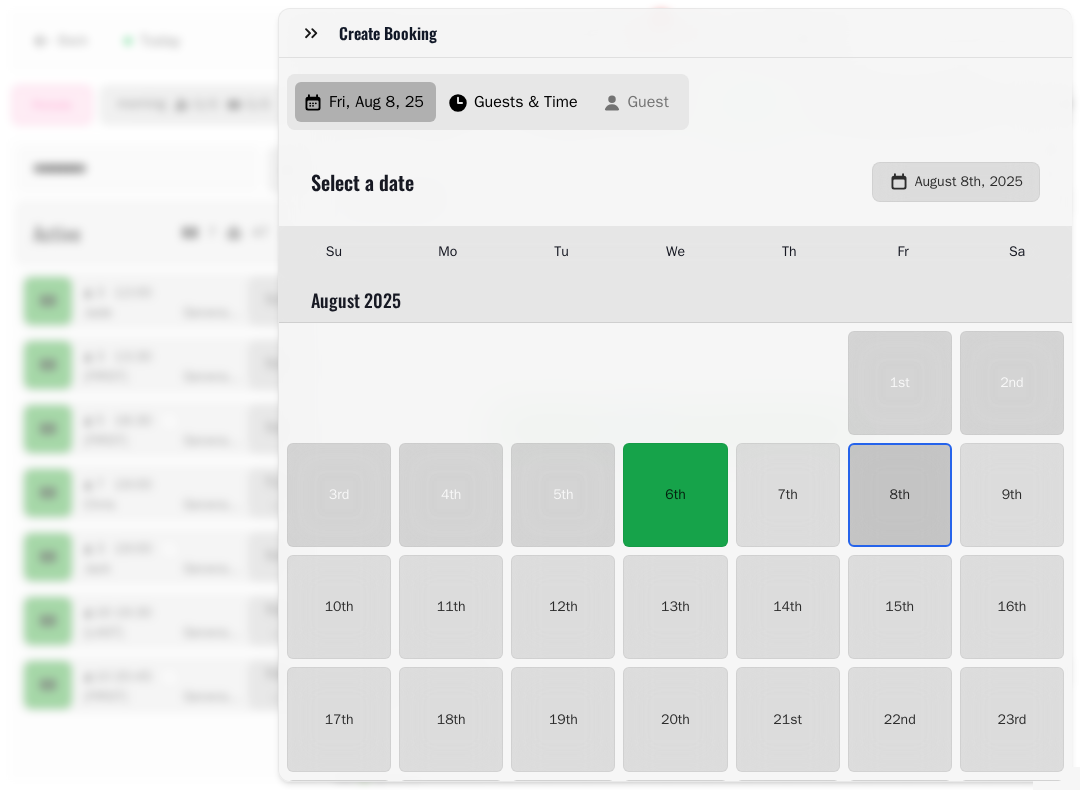 click on "8th" at bounding box center (900, 495) 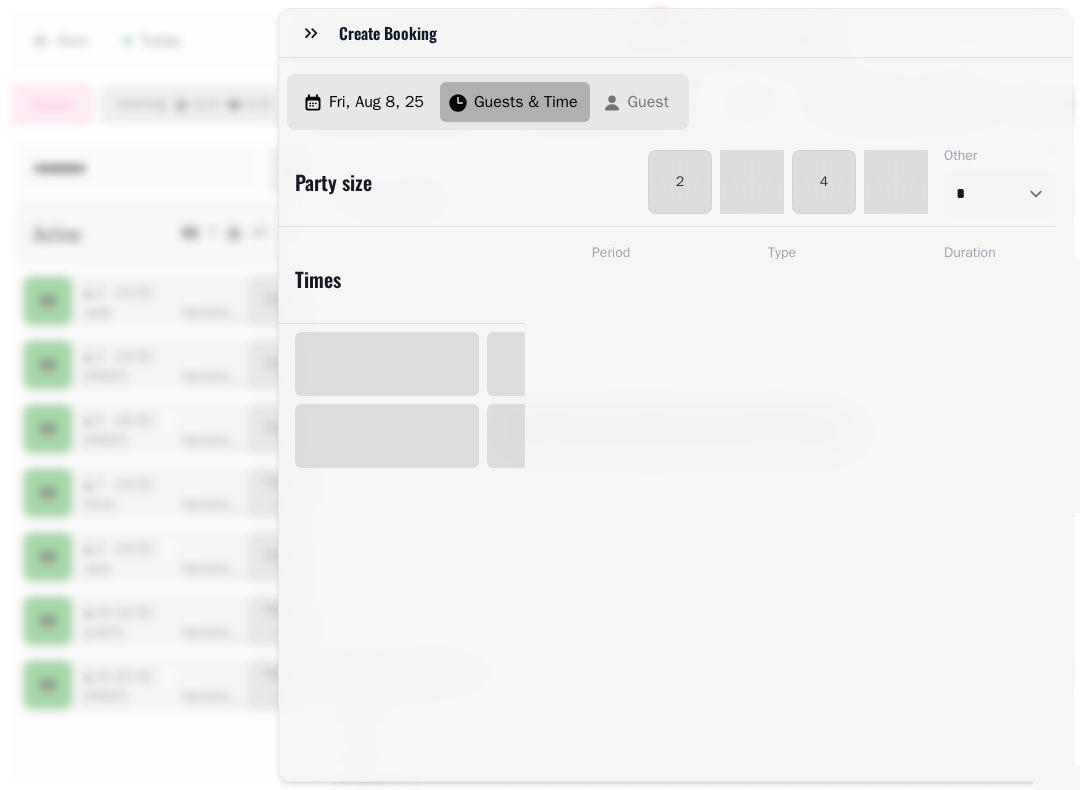 select on "****" 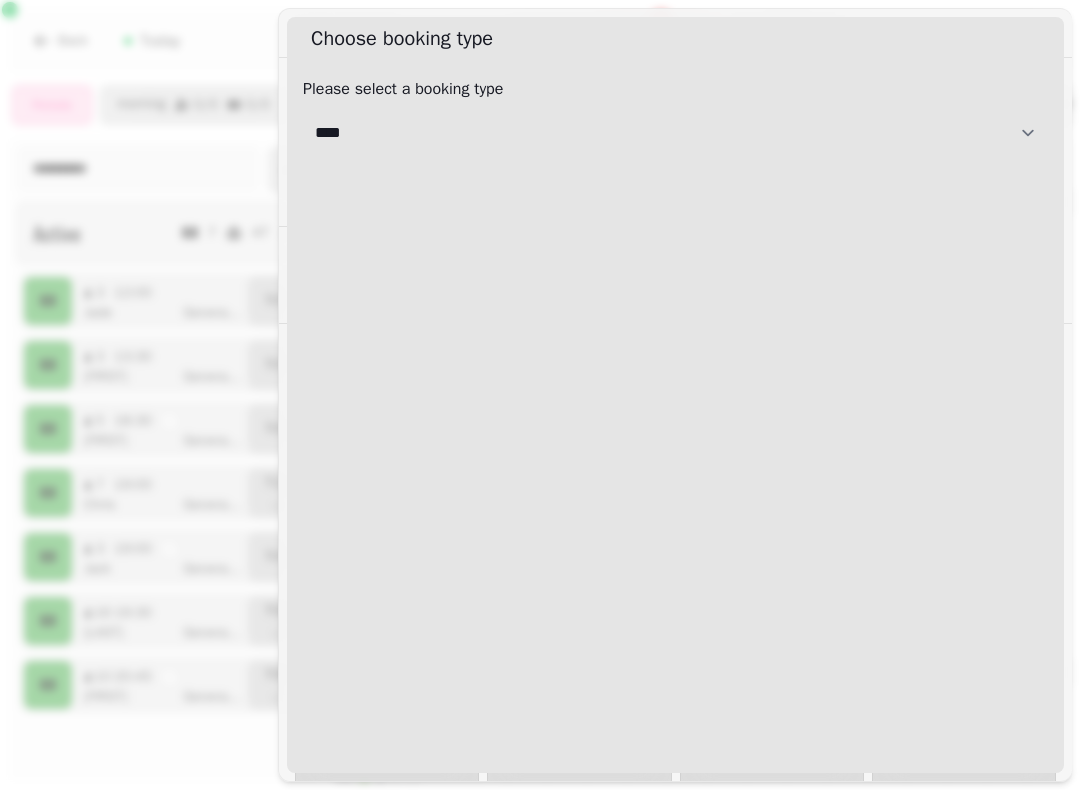 click on "**********" at bounding box center [675, 133] 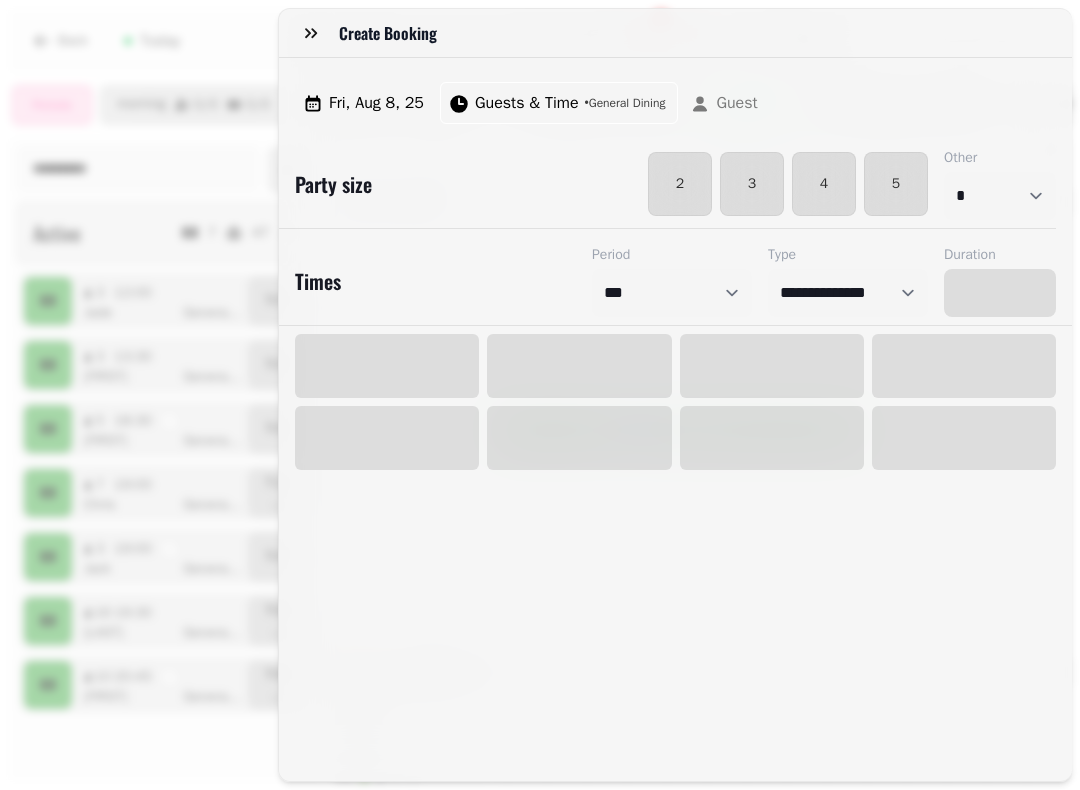 select on "****" 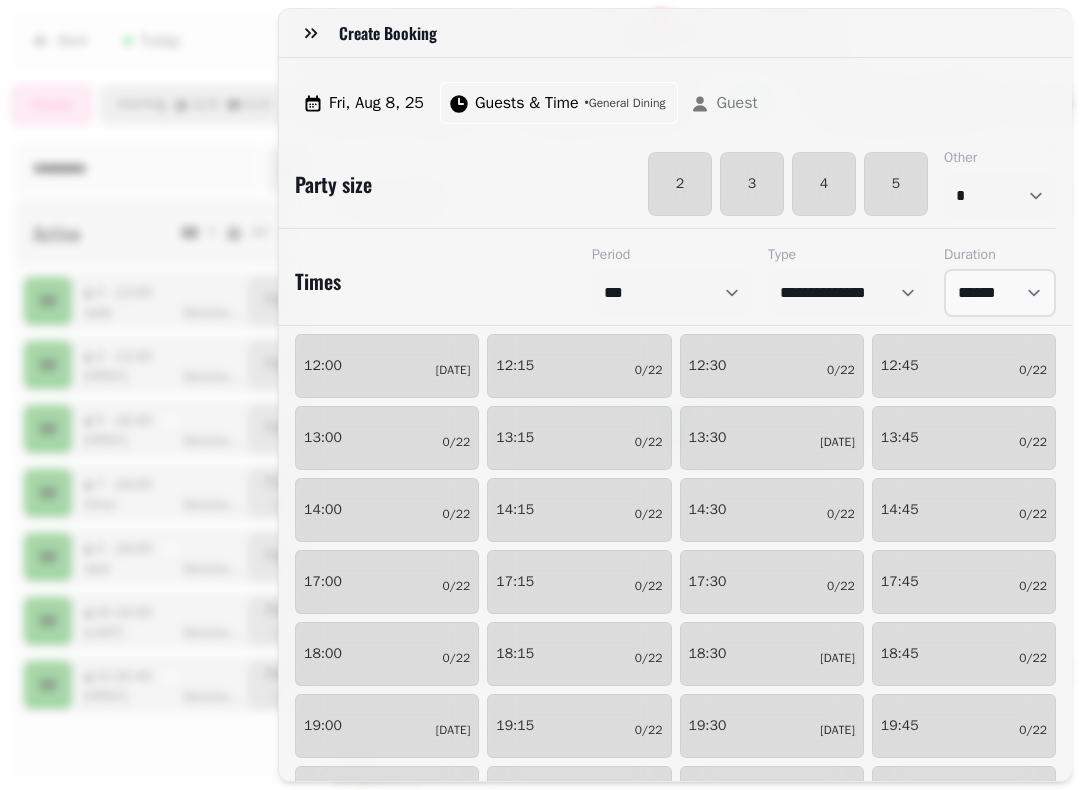 click on "2" at bounding box center (680, 184) 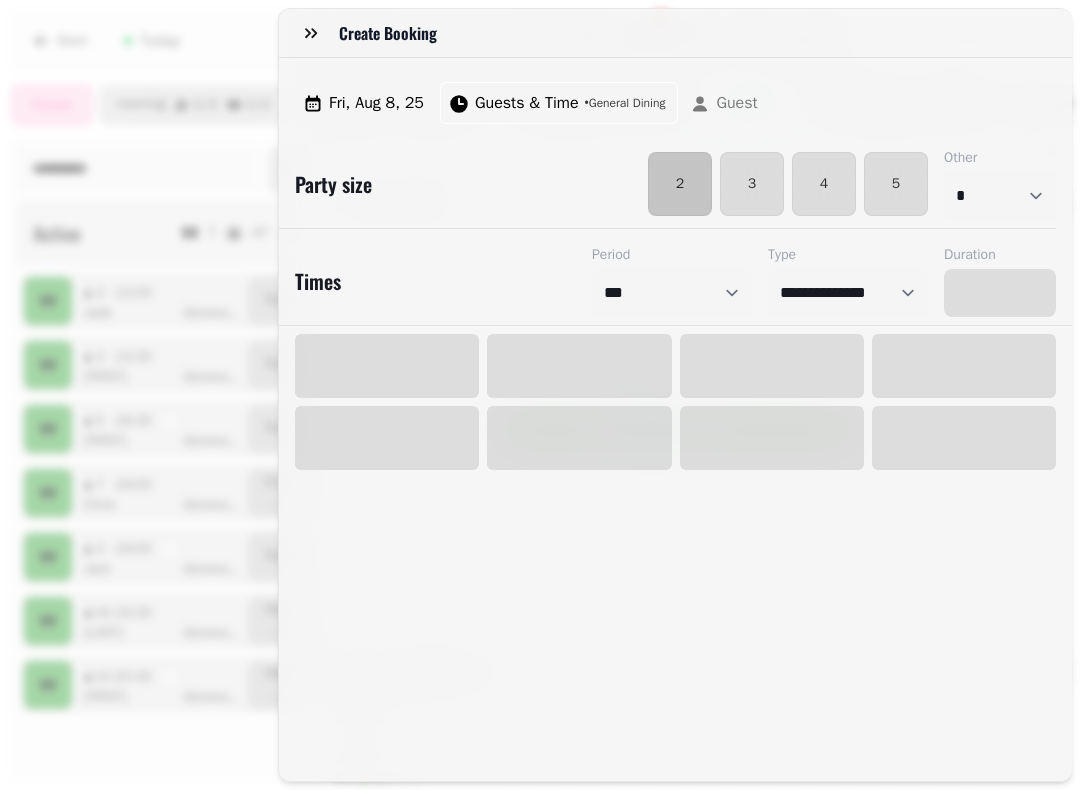 select on "****" 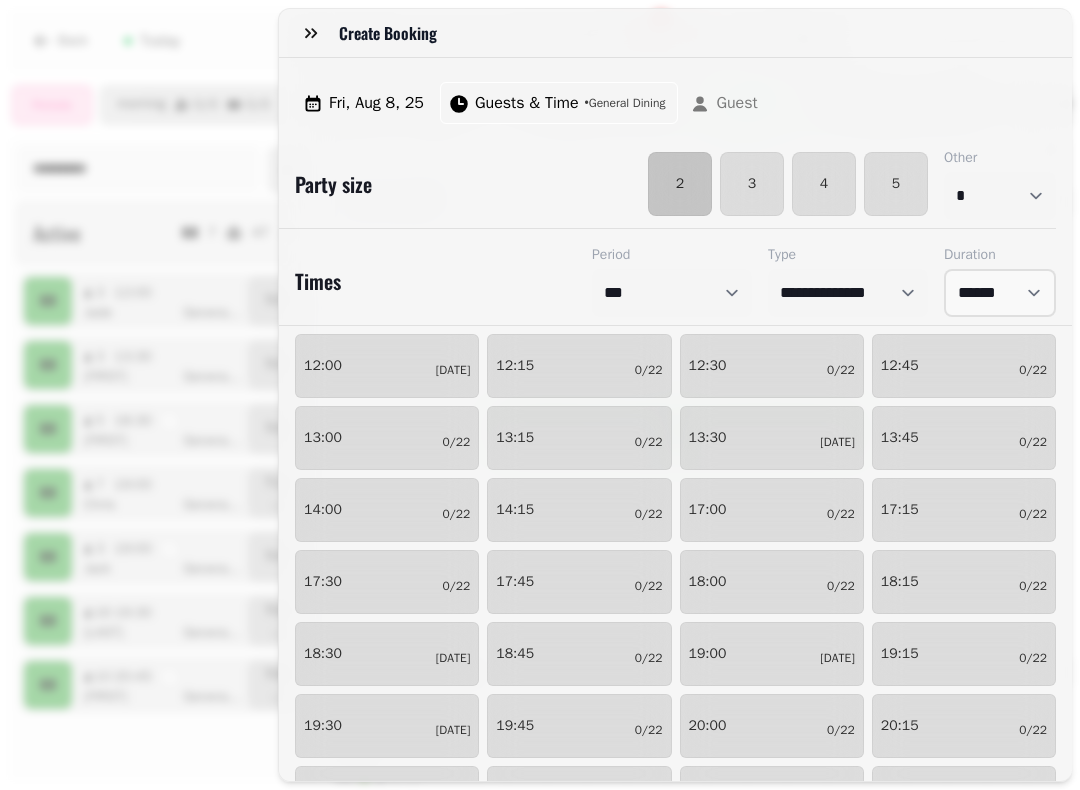 click on "[TIME] [DATE]" at bounding box center [387, 438] 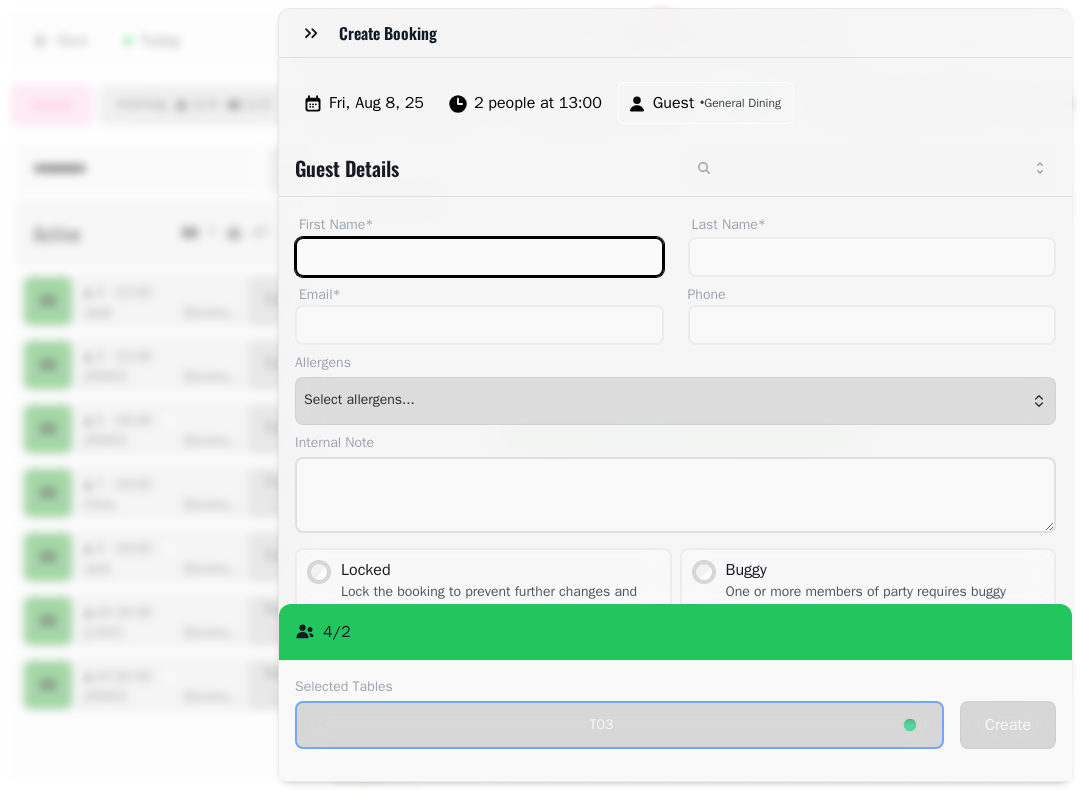 click on "First Name*" at bounding box center [479, 257] 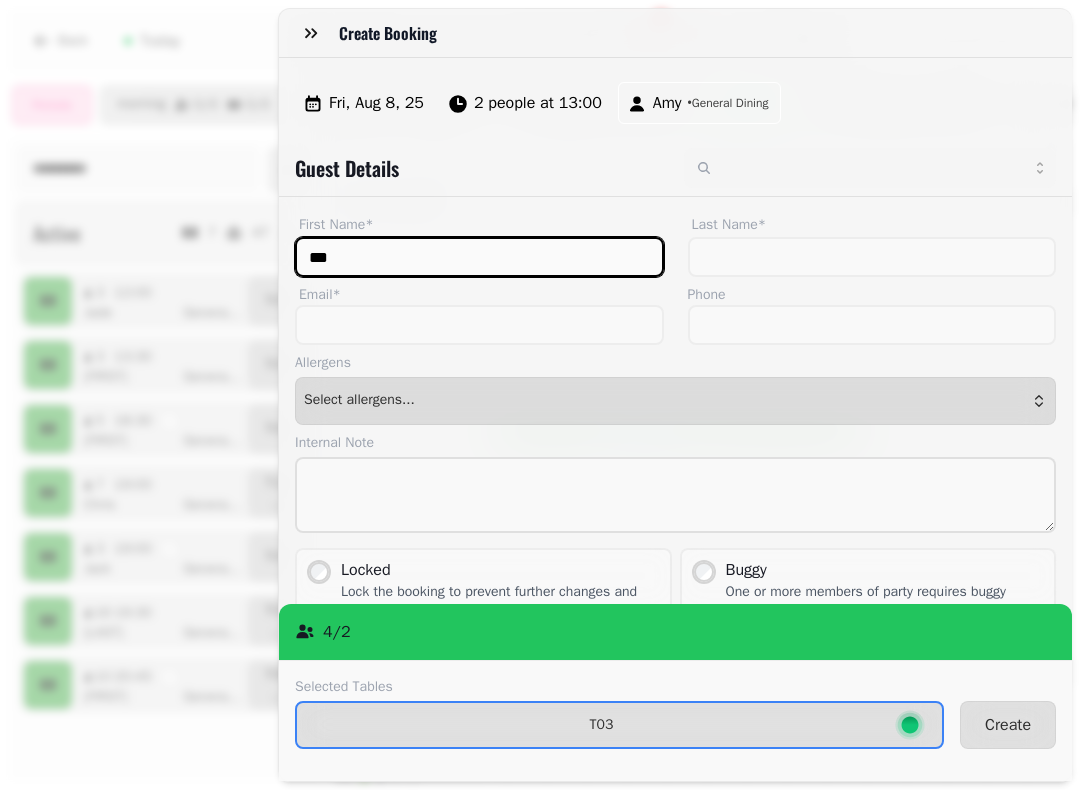 type on "***" 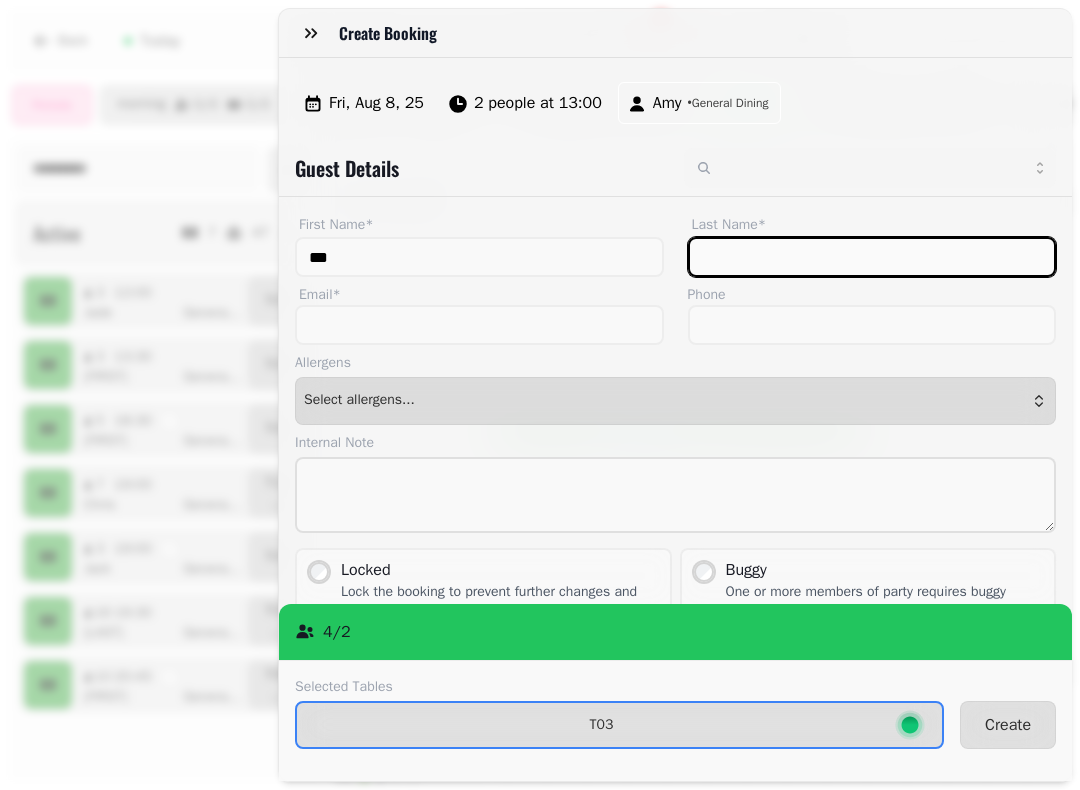 click on "Last Name*" at bounding box center (872, 257) 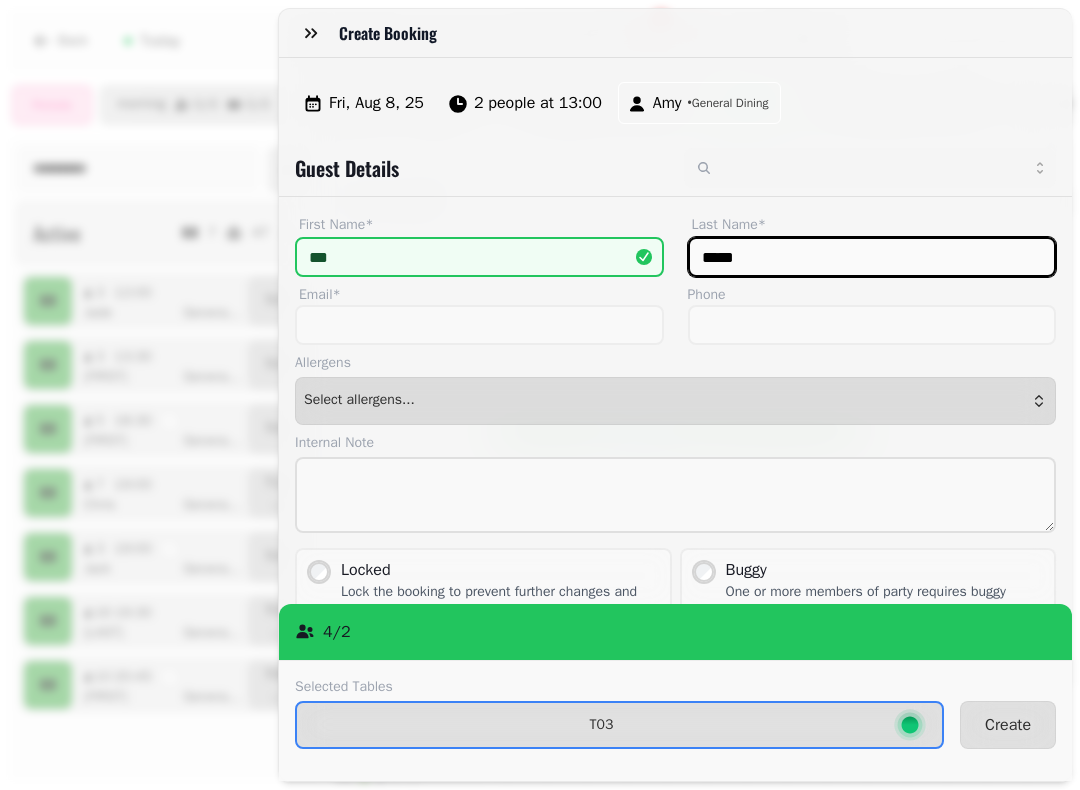 type on "*****" 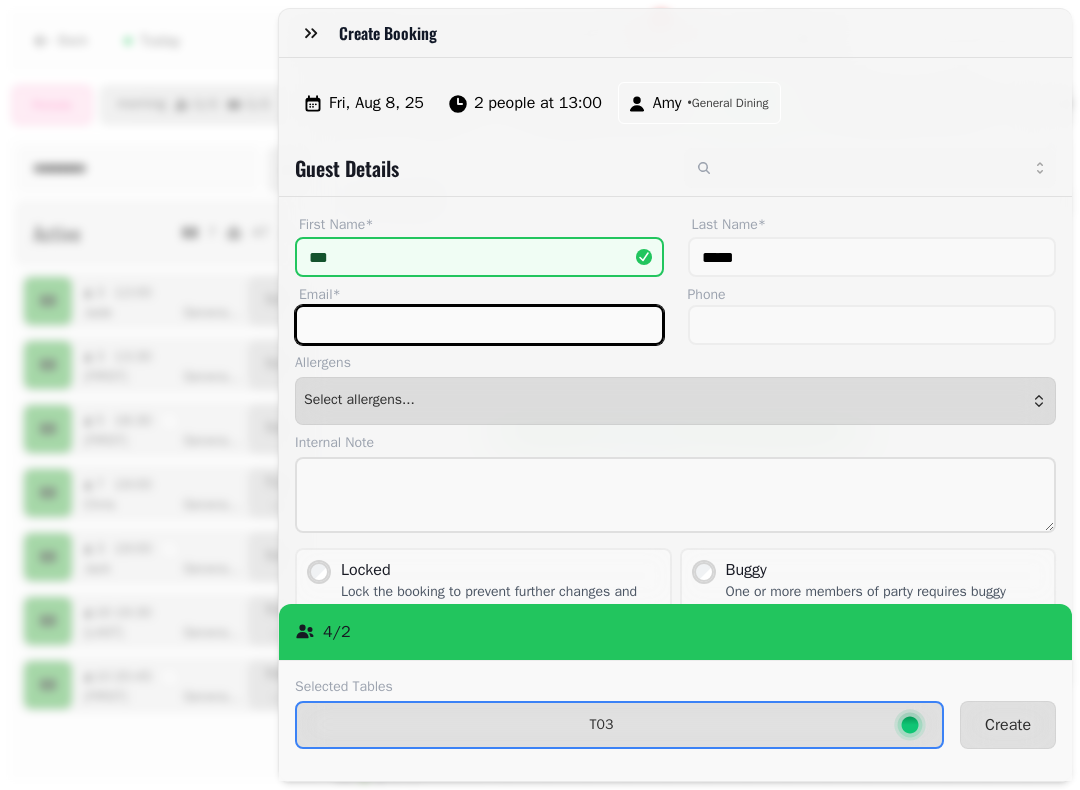 click on "Email*" at bounding box center (479, 325) 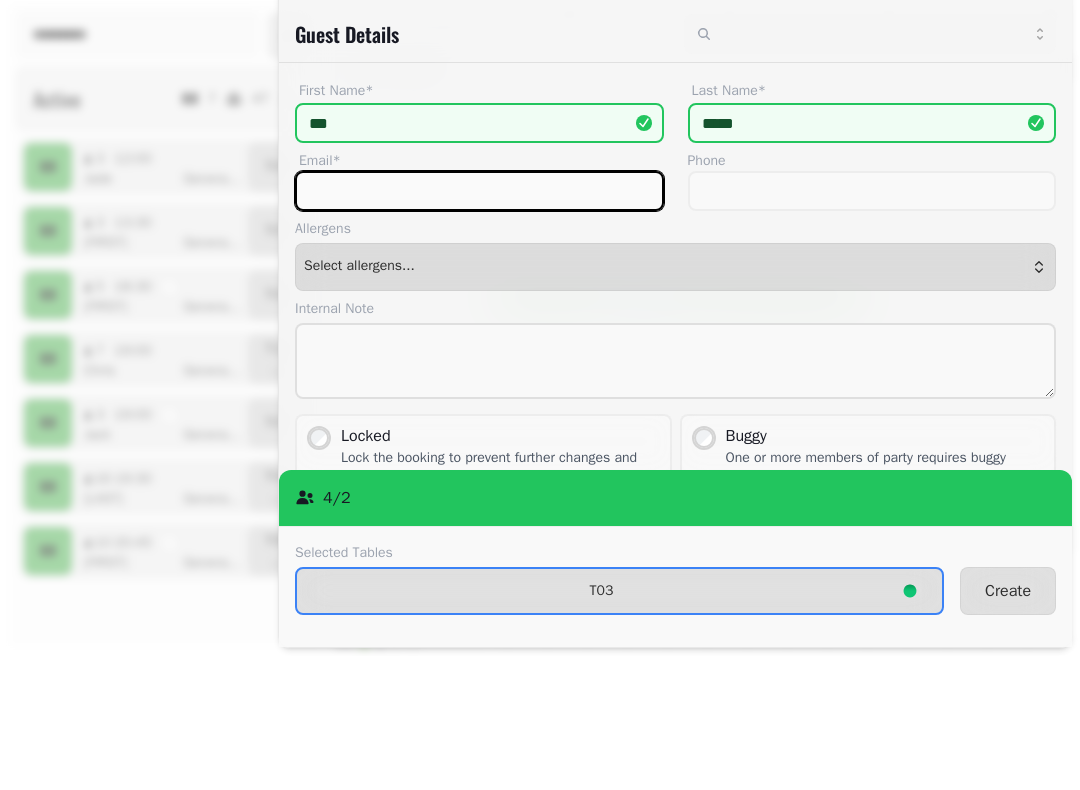 click on "Email*" at bounding box center (479, 325) 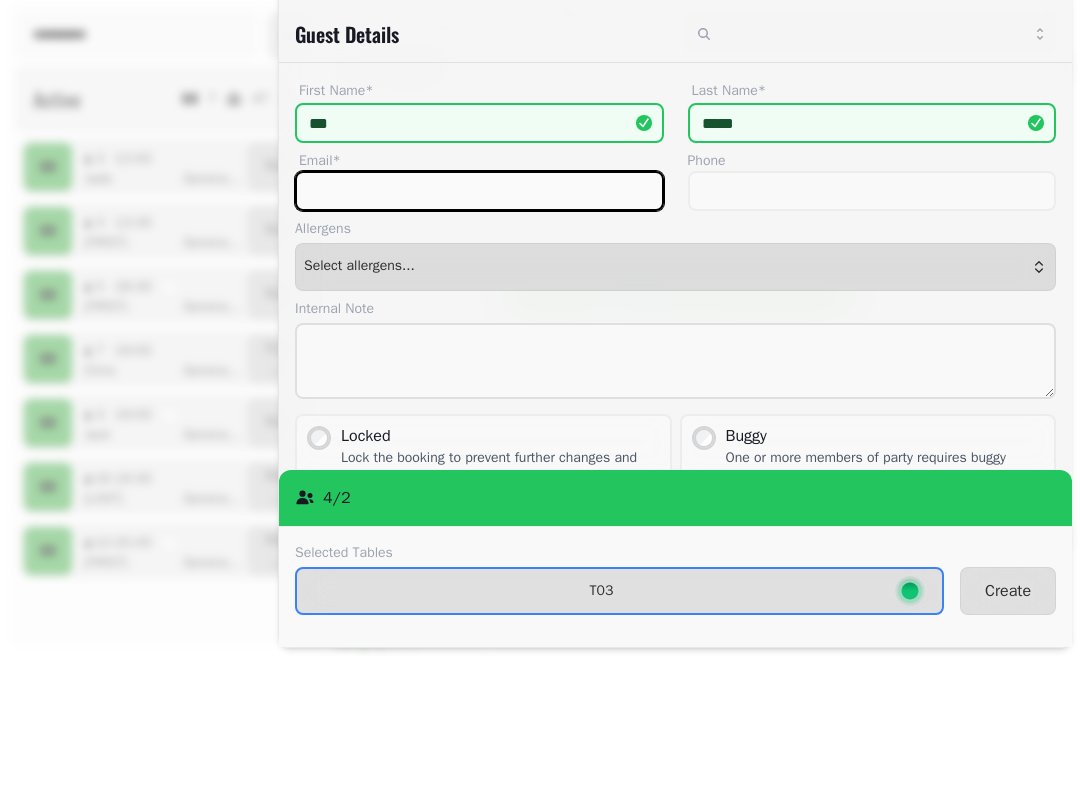 paste on "**********" 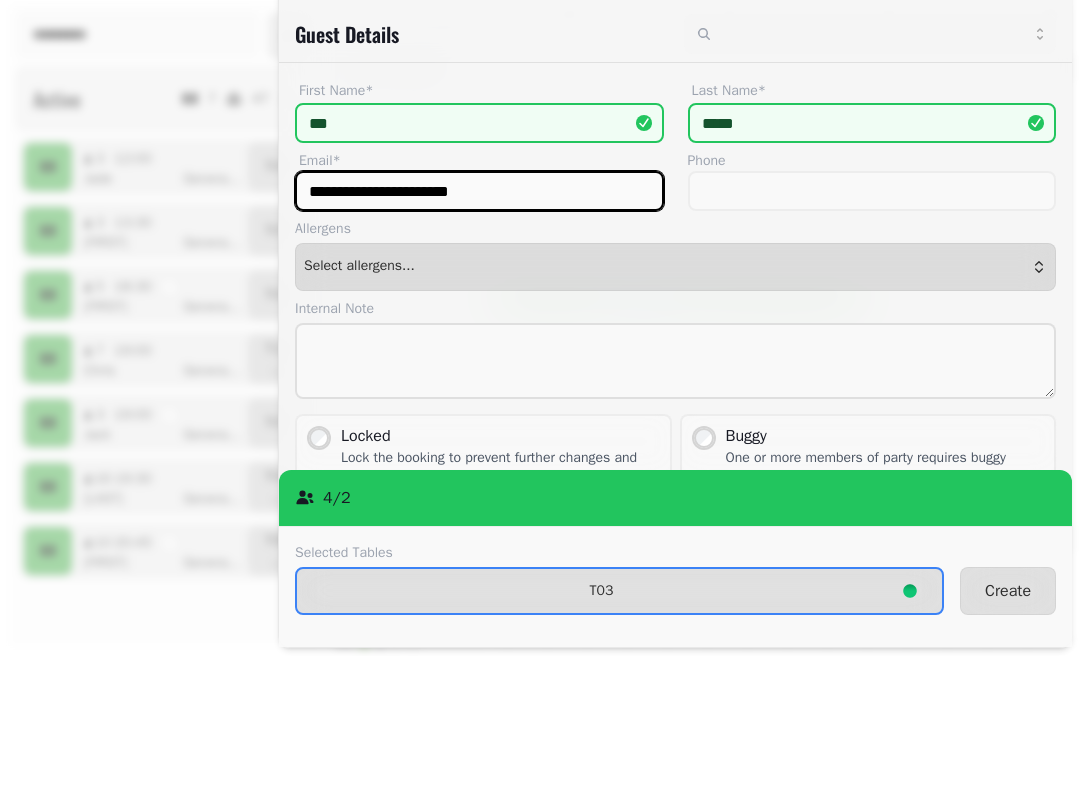 type on "**********" 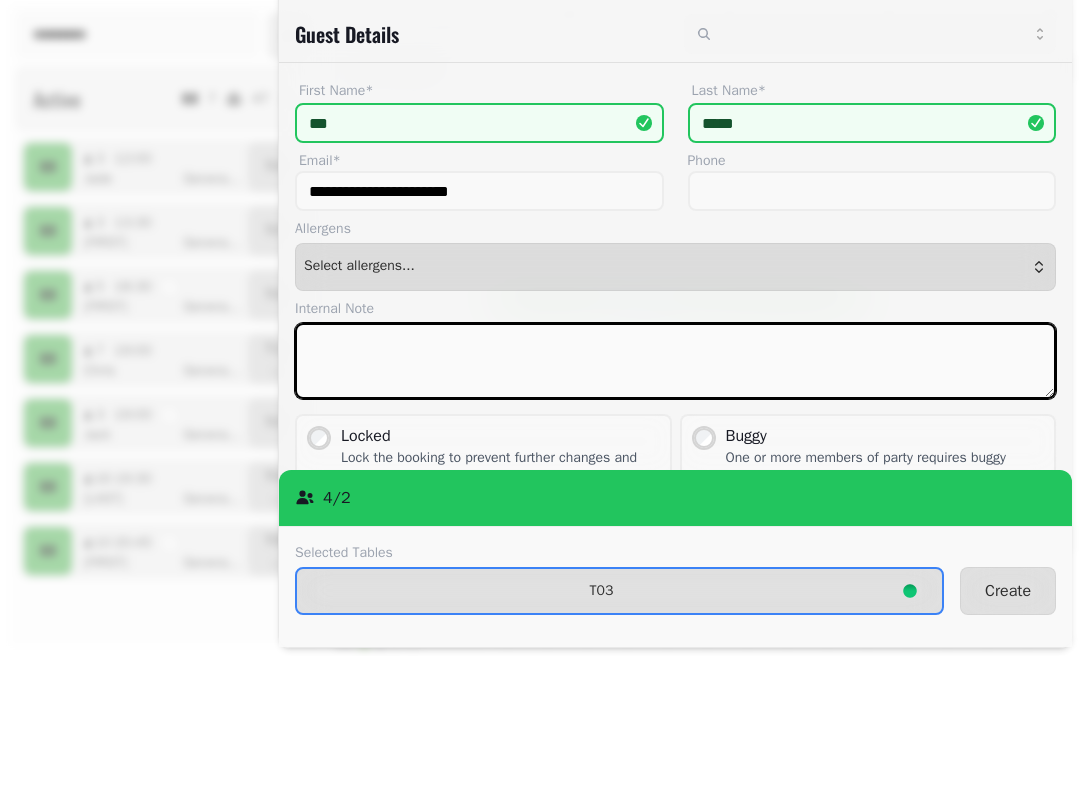 click at bounding box center [675, 495] 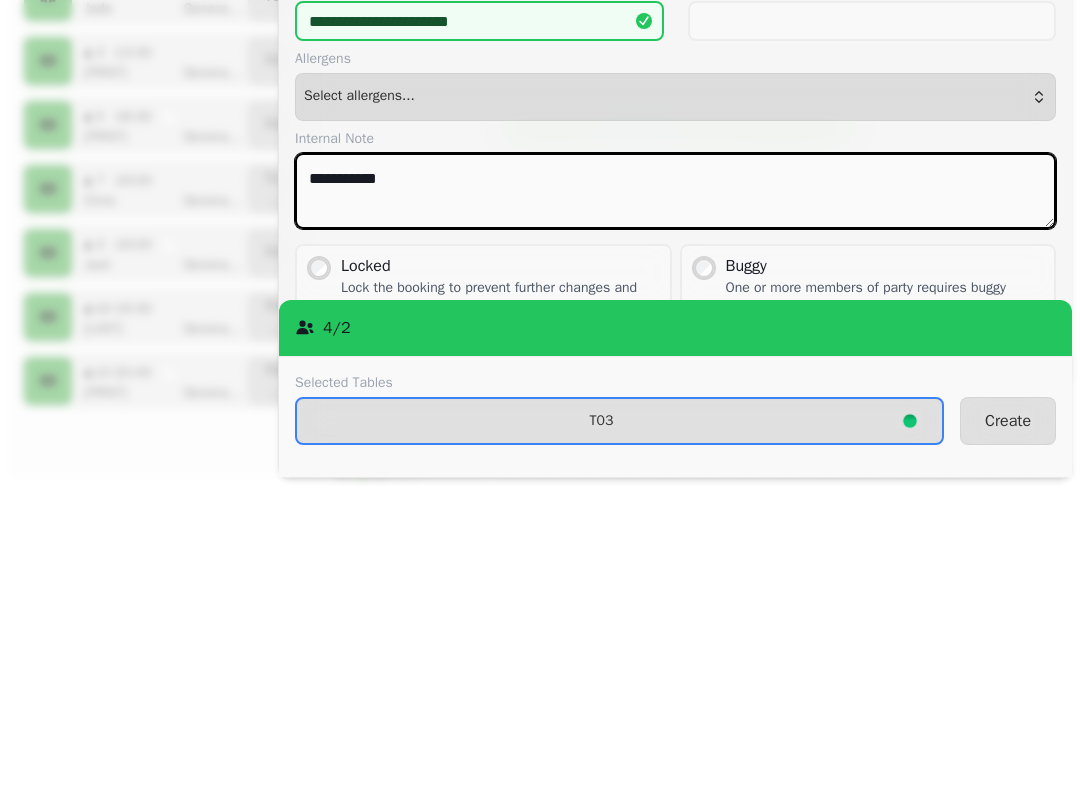 type on "**********" 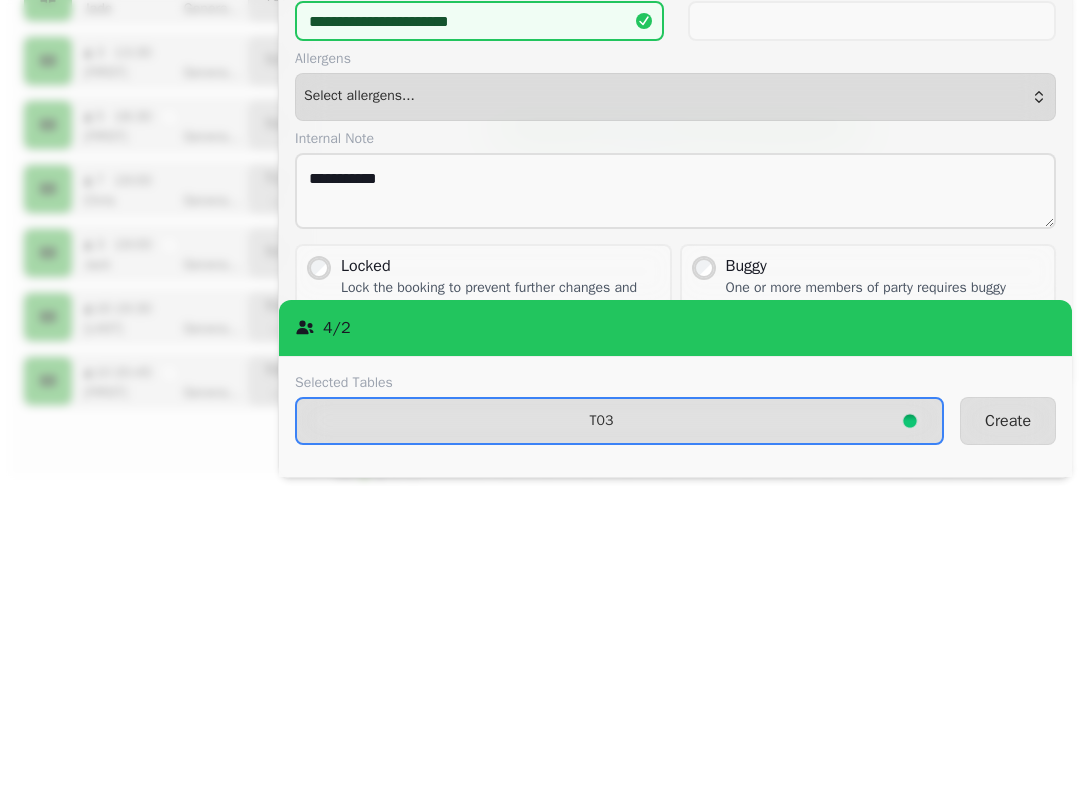 click on "One or more members of party requires buggy access" at bounding box center [886, 602] 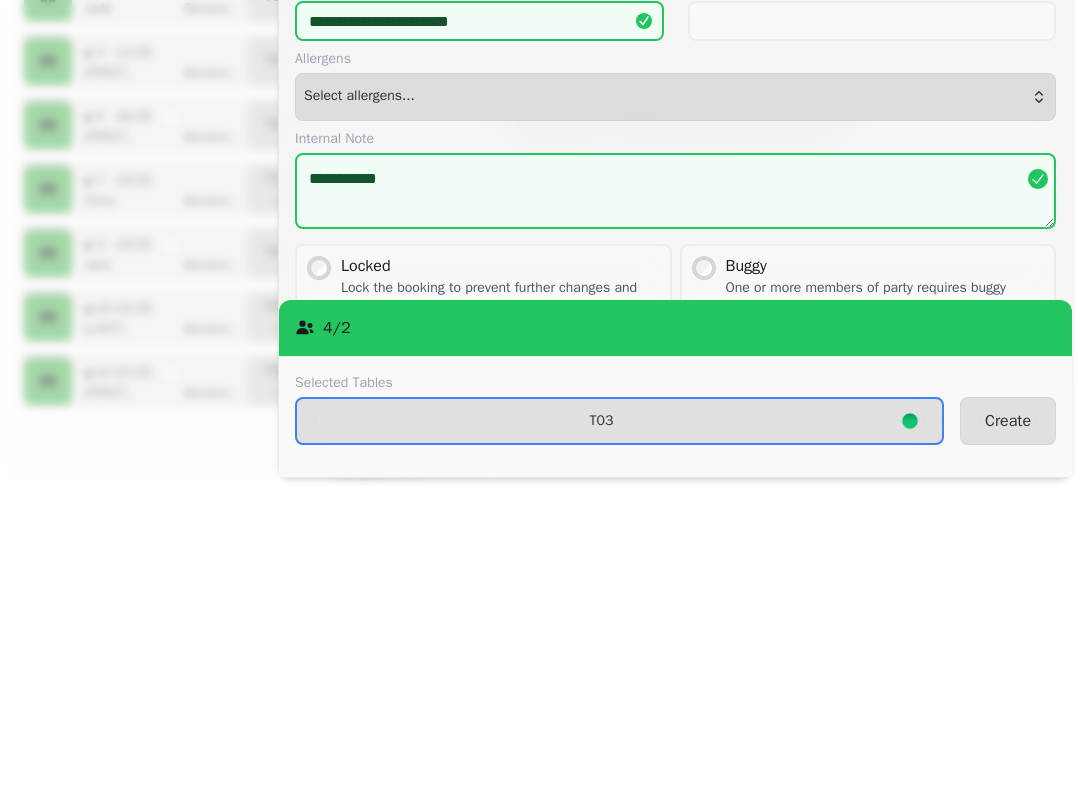 click on "T03" at bounding box center (619, 725) 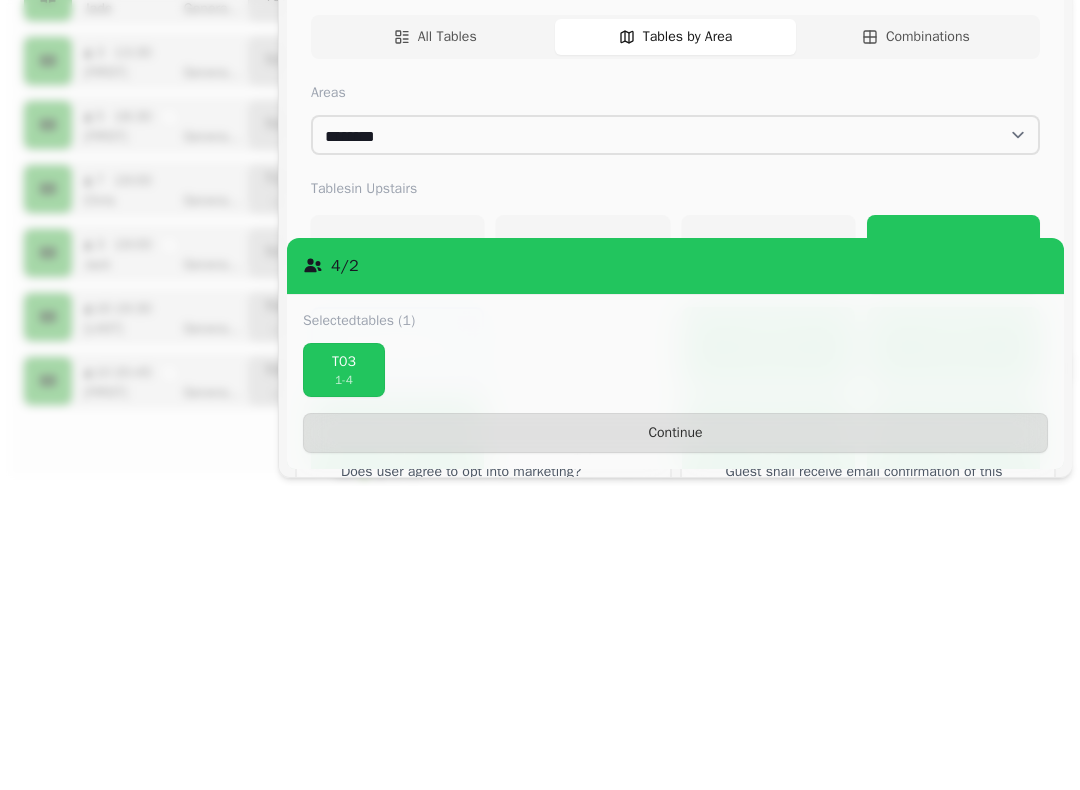 scroll, scrollTop: 0, scrollLeft: 0, axis: both 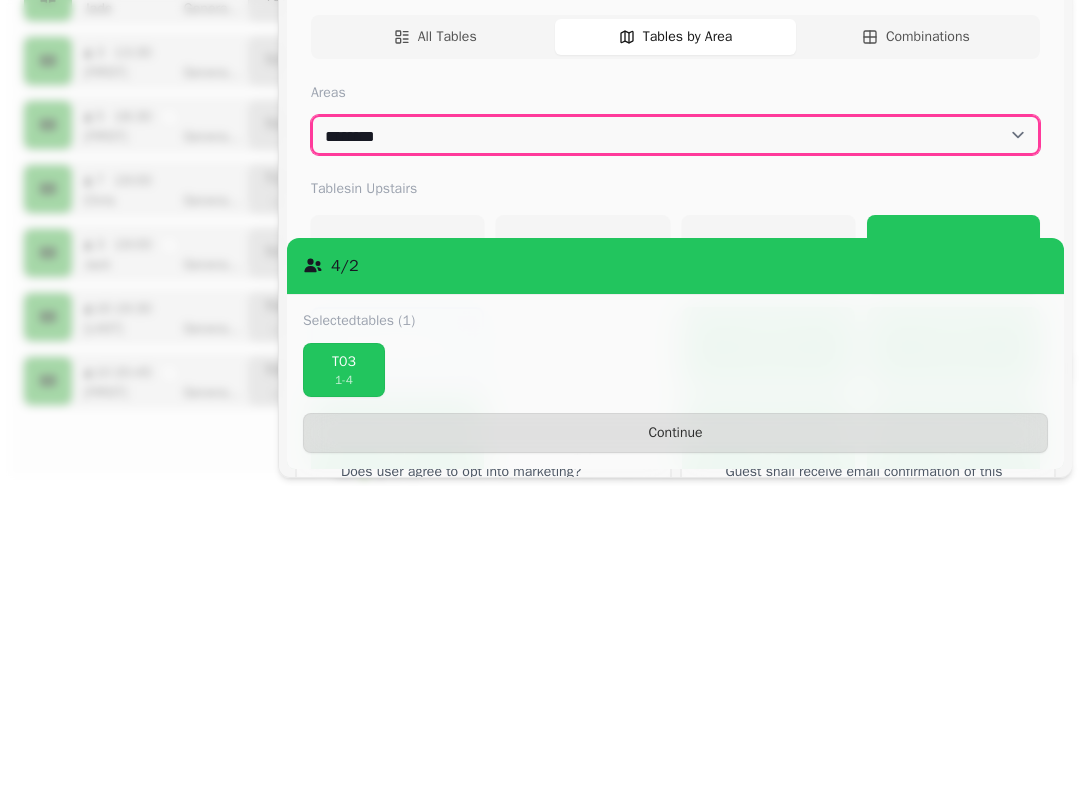 click on "**********" at bounding box center (675, 439) 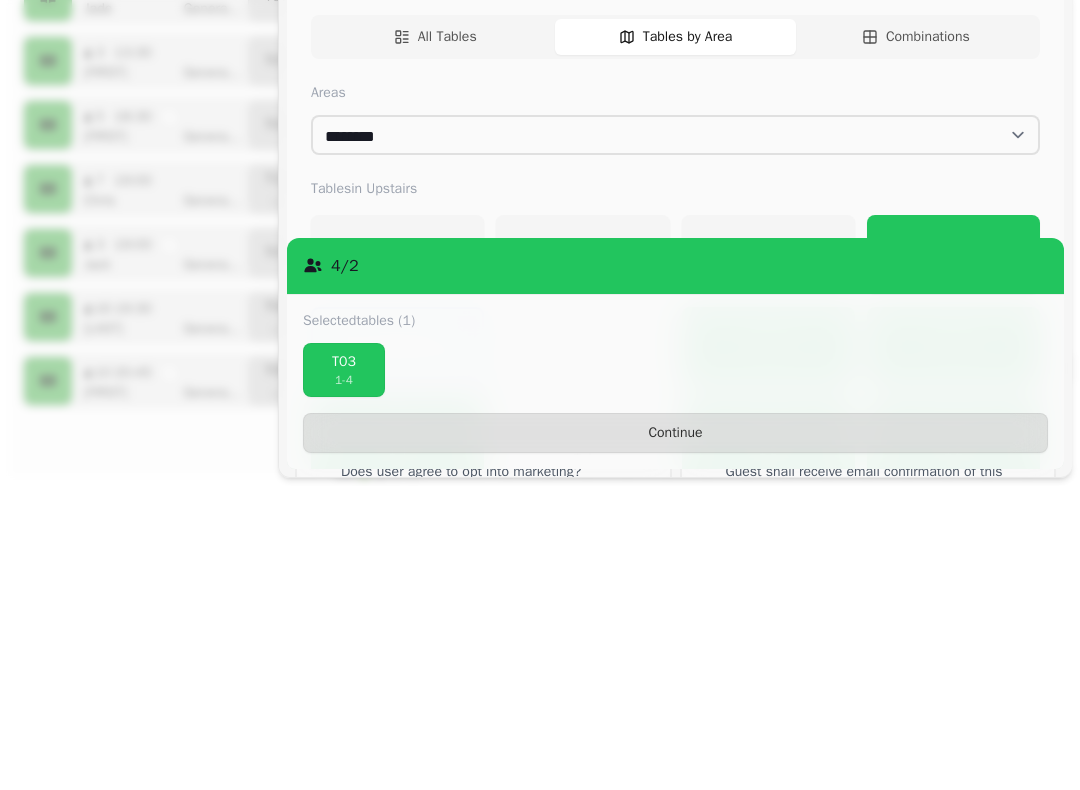 click on "**********" at bounding box center [675, 486] 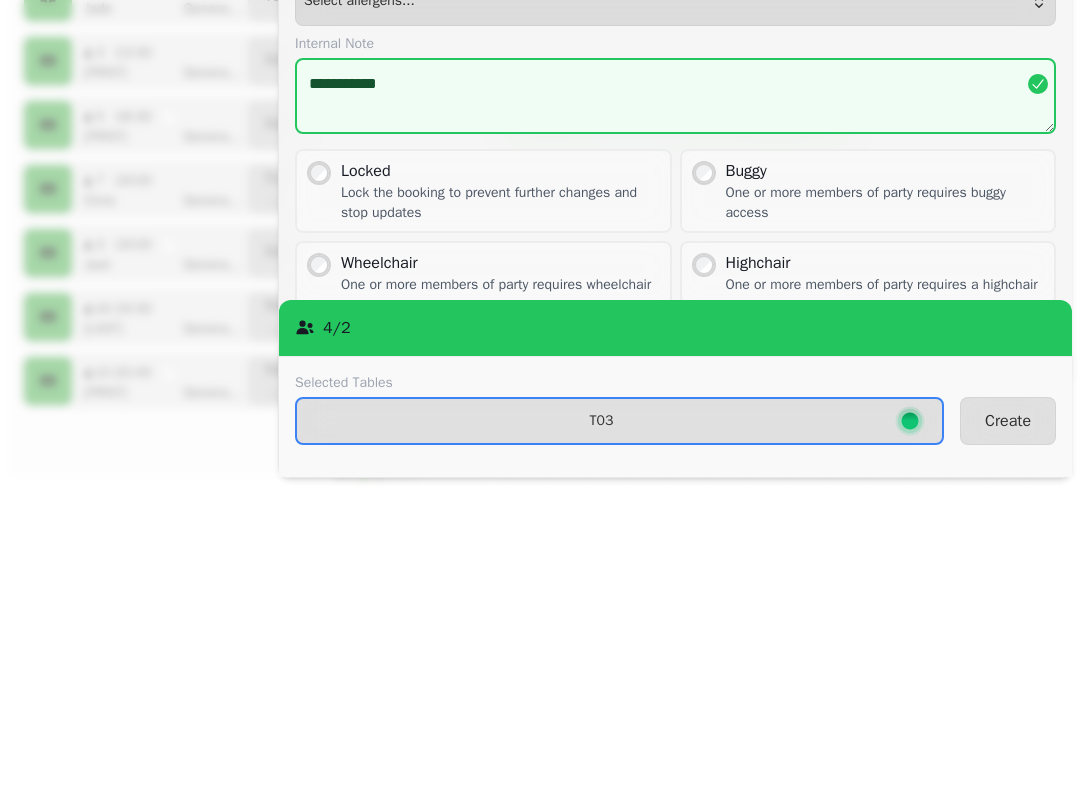 scroll, scrollTop: 111, scrollLeft: 0, axis: vertical 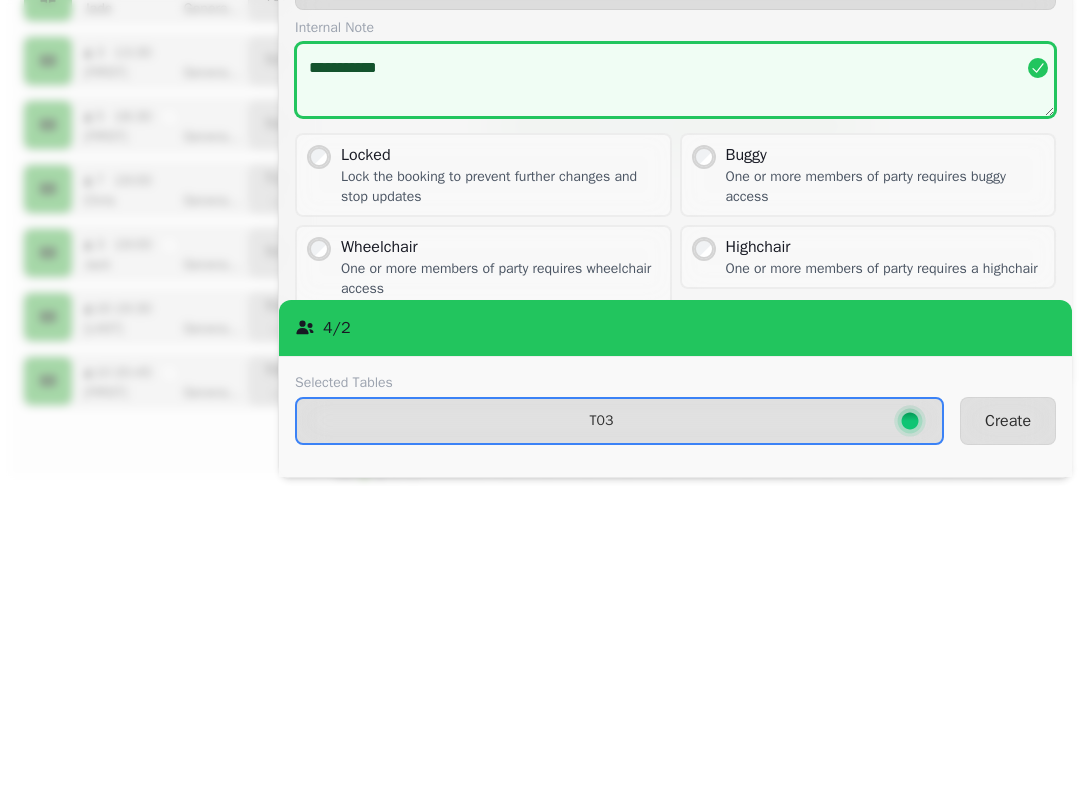 click on "**********" at bounding box center (675, 384) 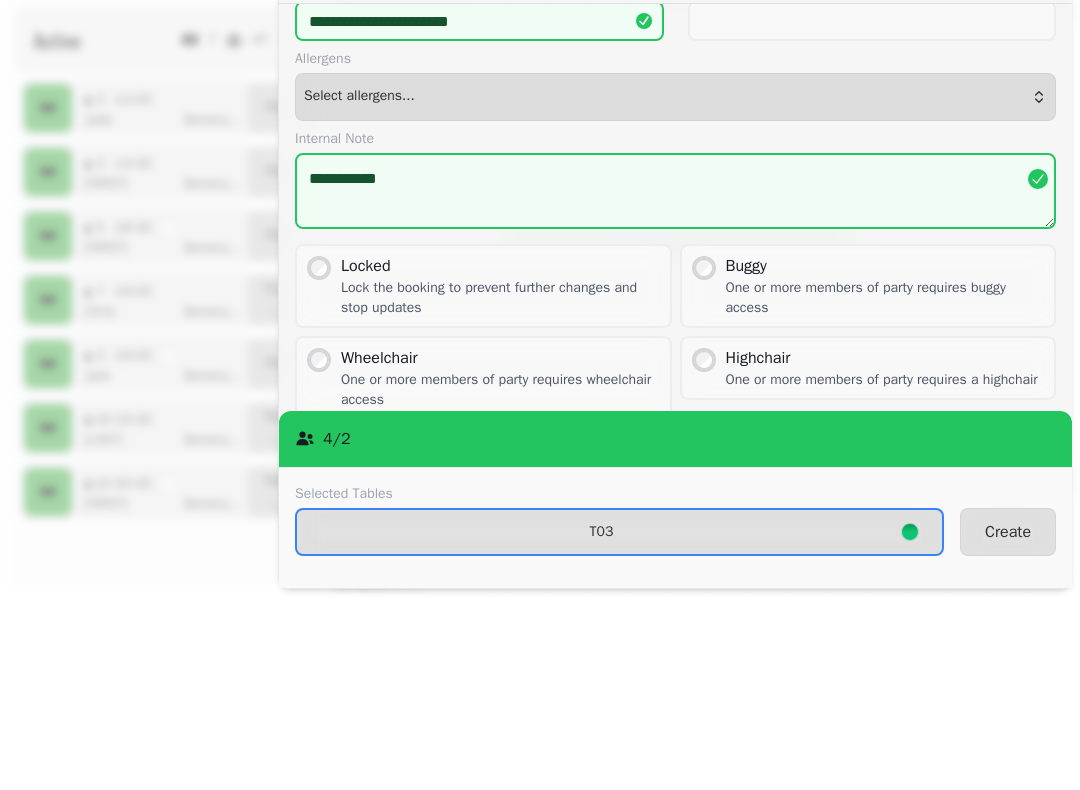 click on "Buggy" at bounding box center [886, 459] 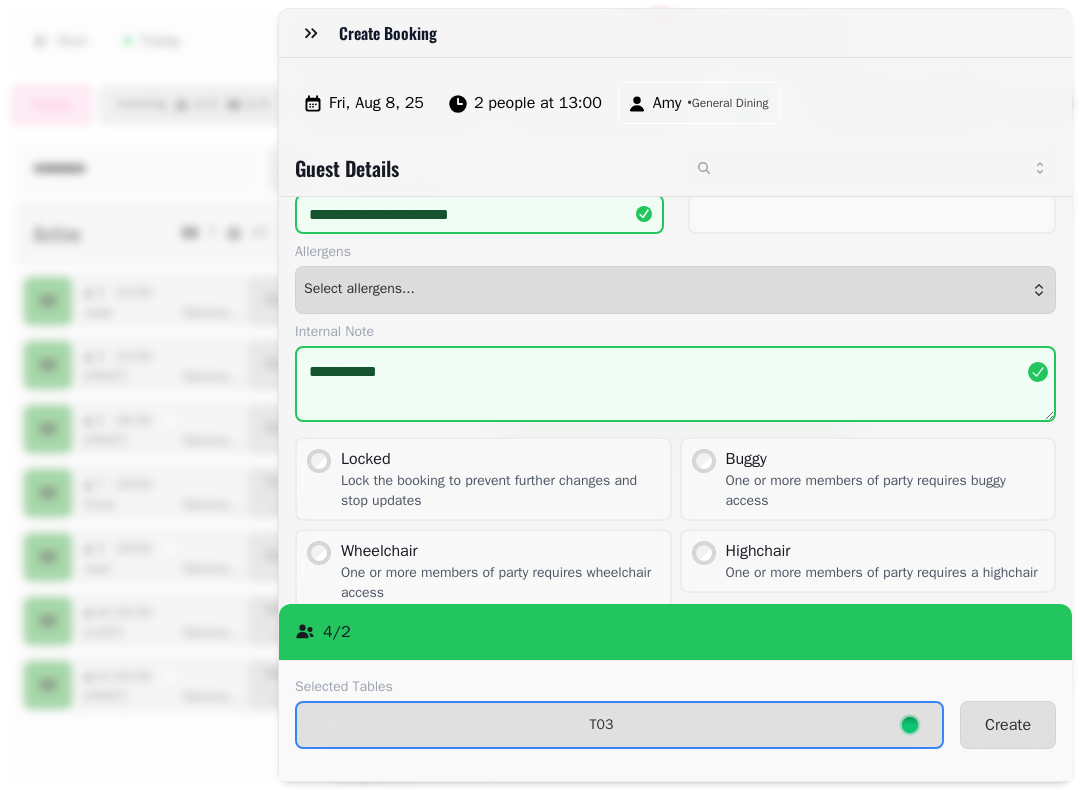 click on "Create" at bounding box center (1008, 725) 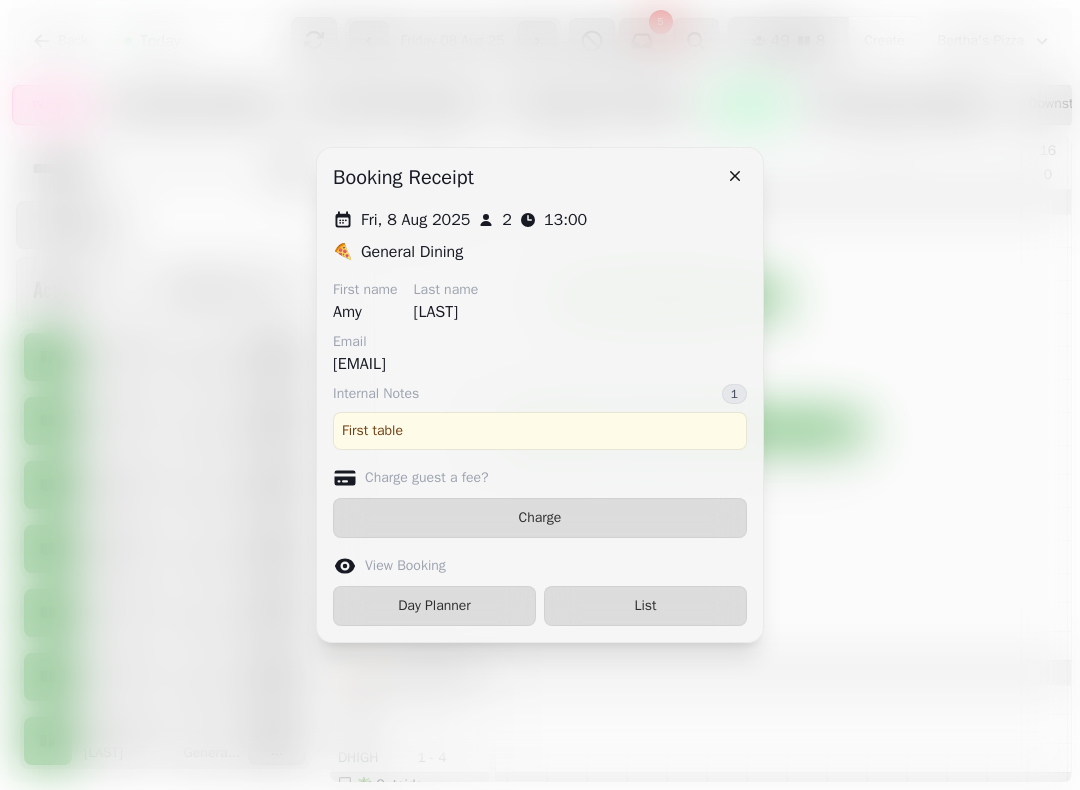 click 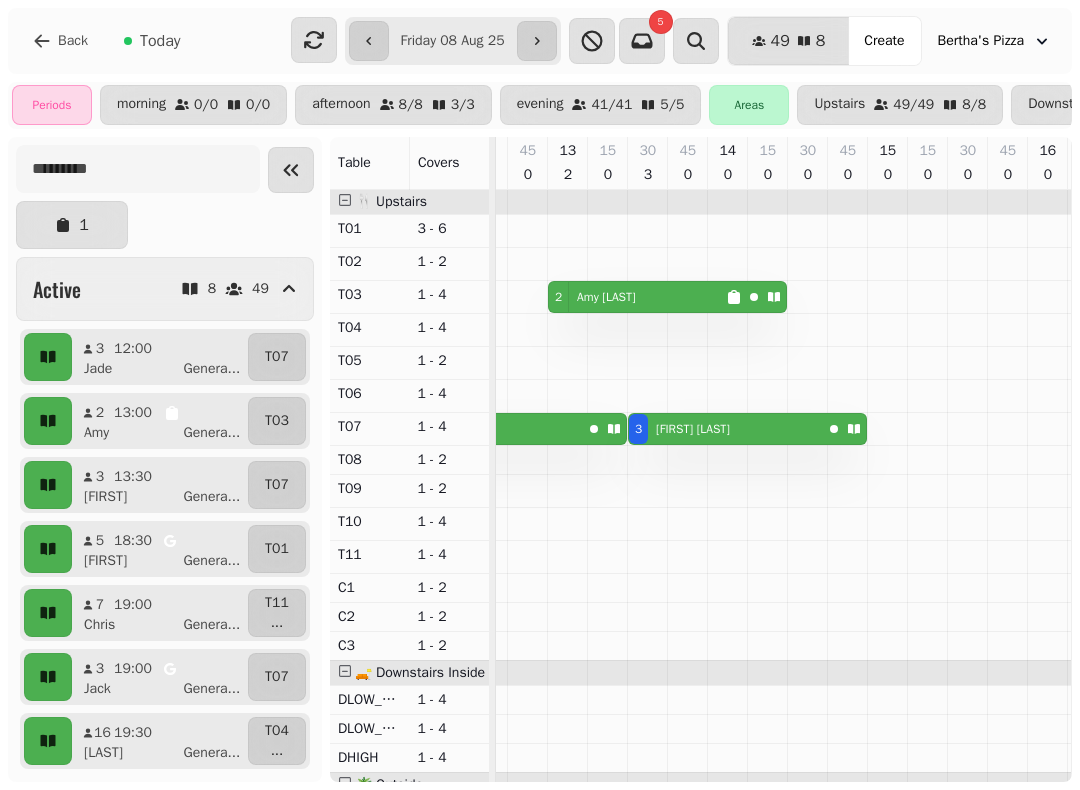 scroll, scrollTop: 5, scrollLeft: 55, axis: both 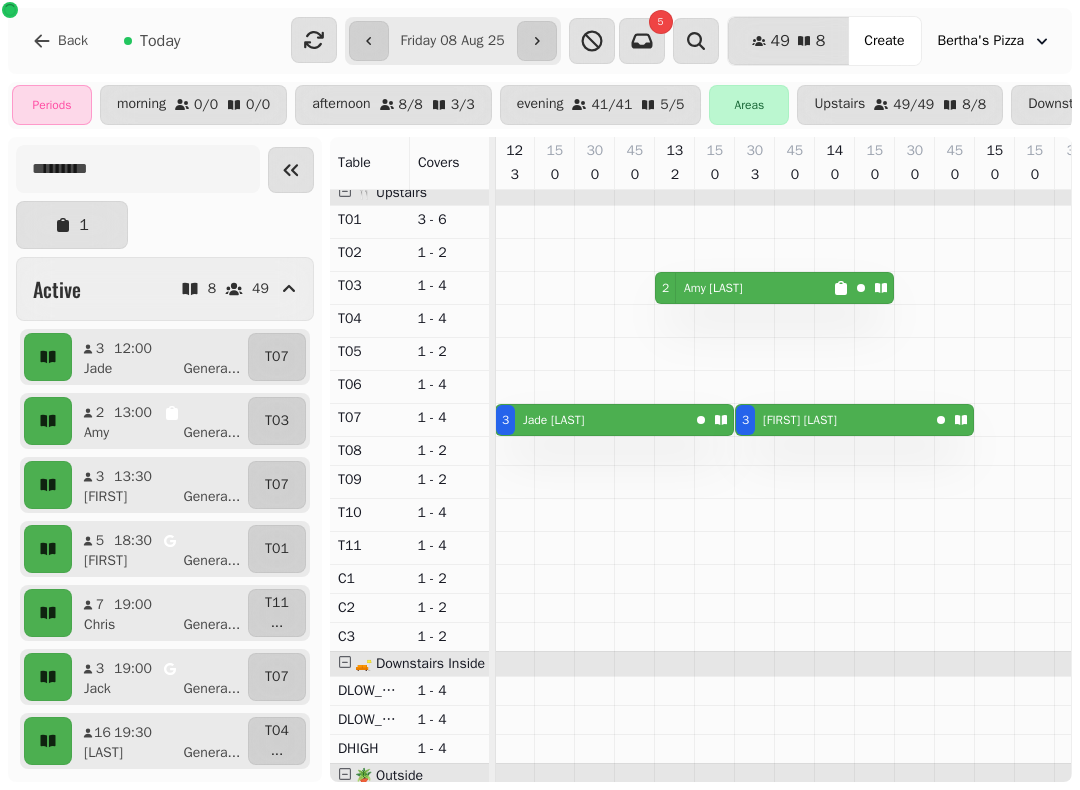 click on "Create" at bounding box center [884, 41] 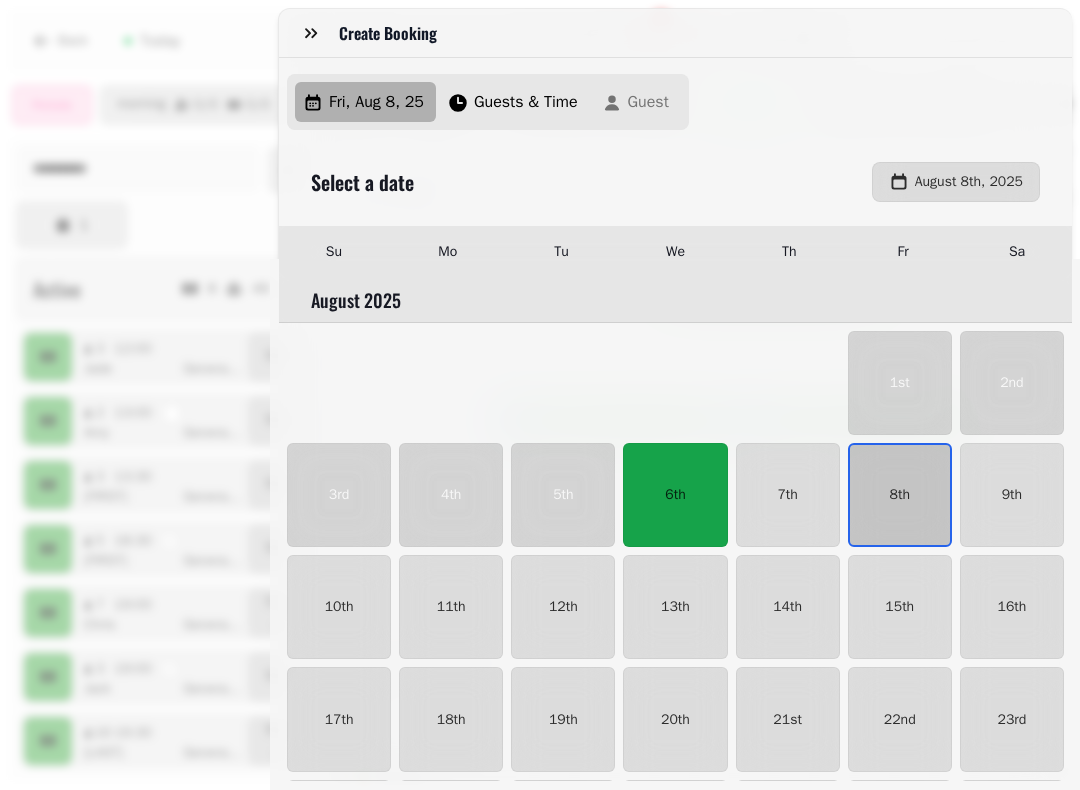 click on "8th" at bounding box center (900, 495) 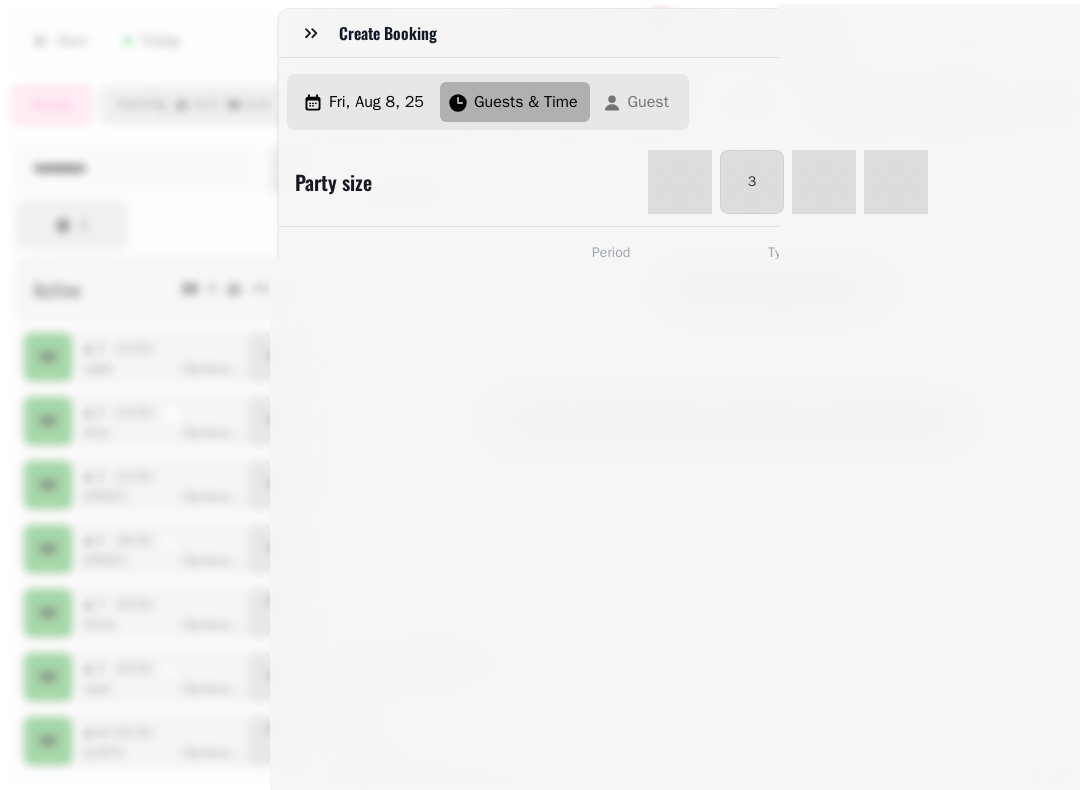 select on "****" 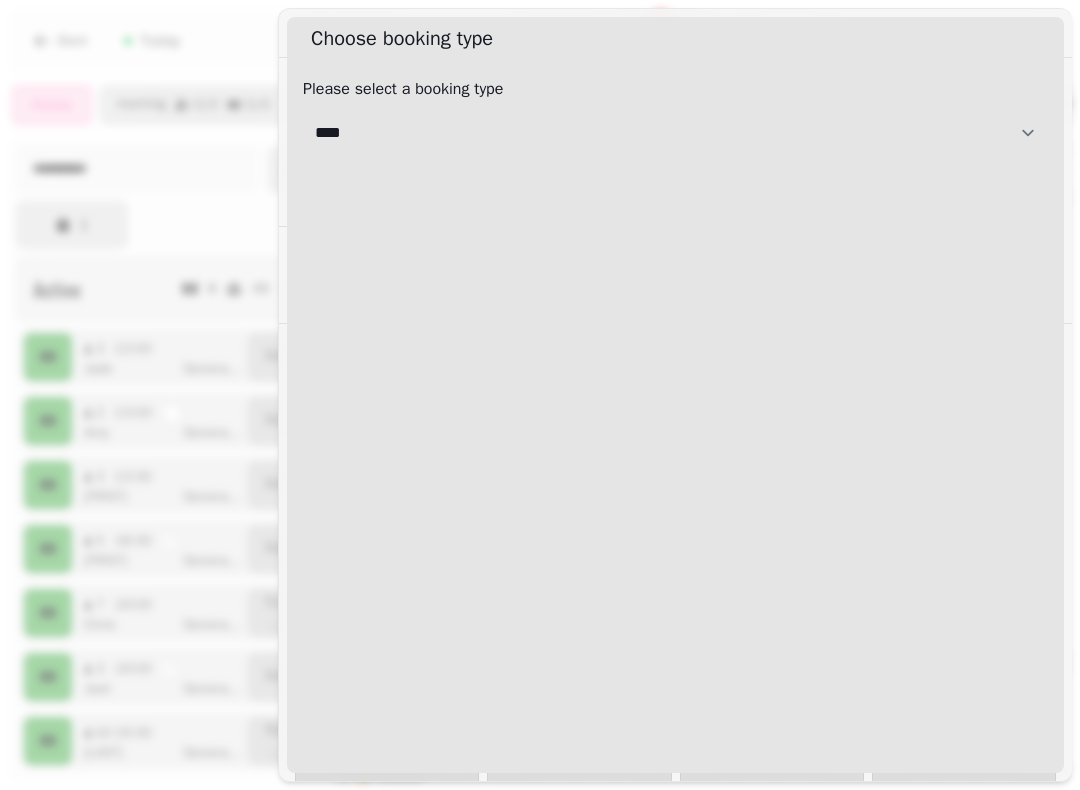 click on "**********" at bounding box center (675, 133) 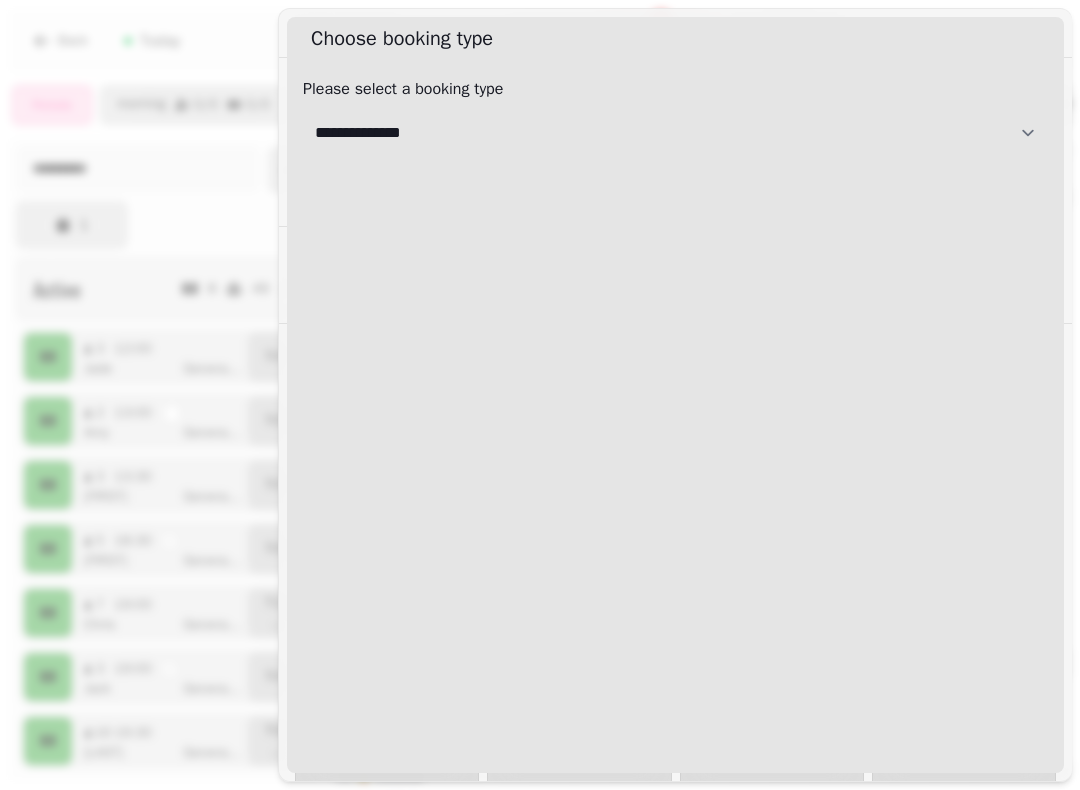 select on "****" 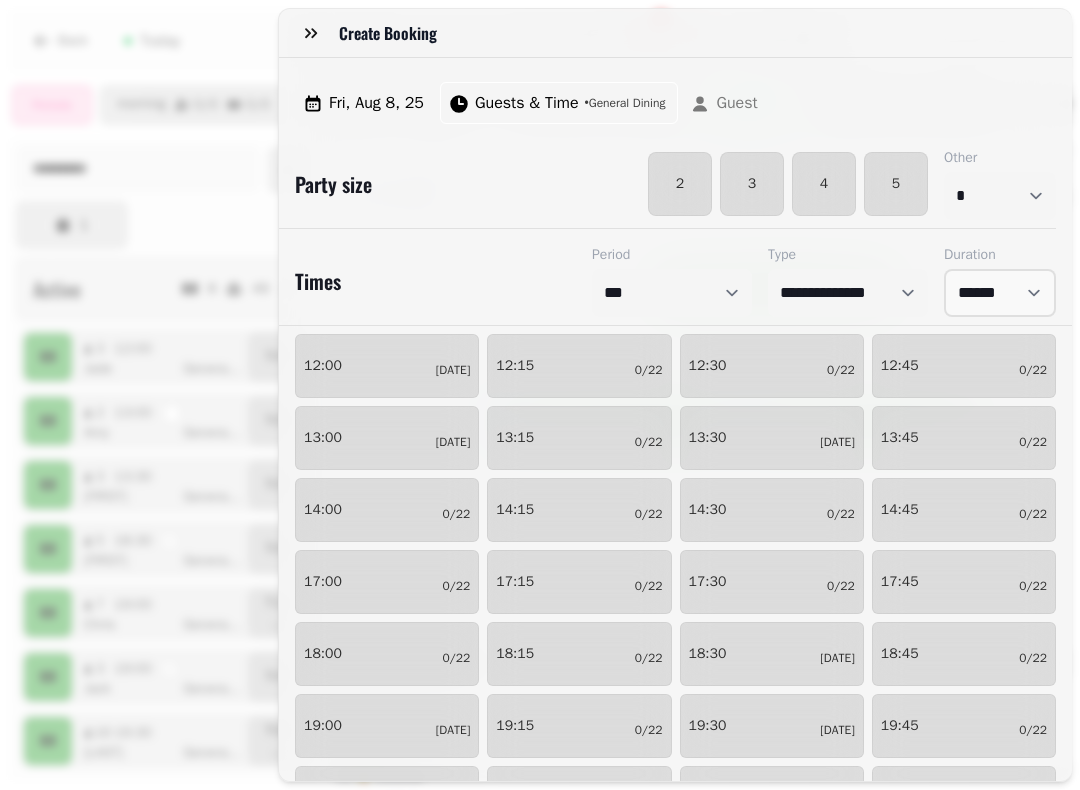 click on "2" at bounding box center [680, 184] 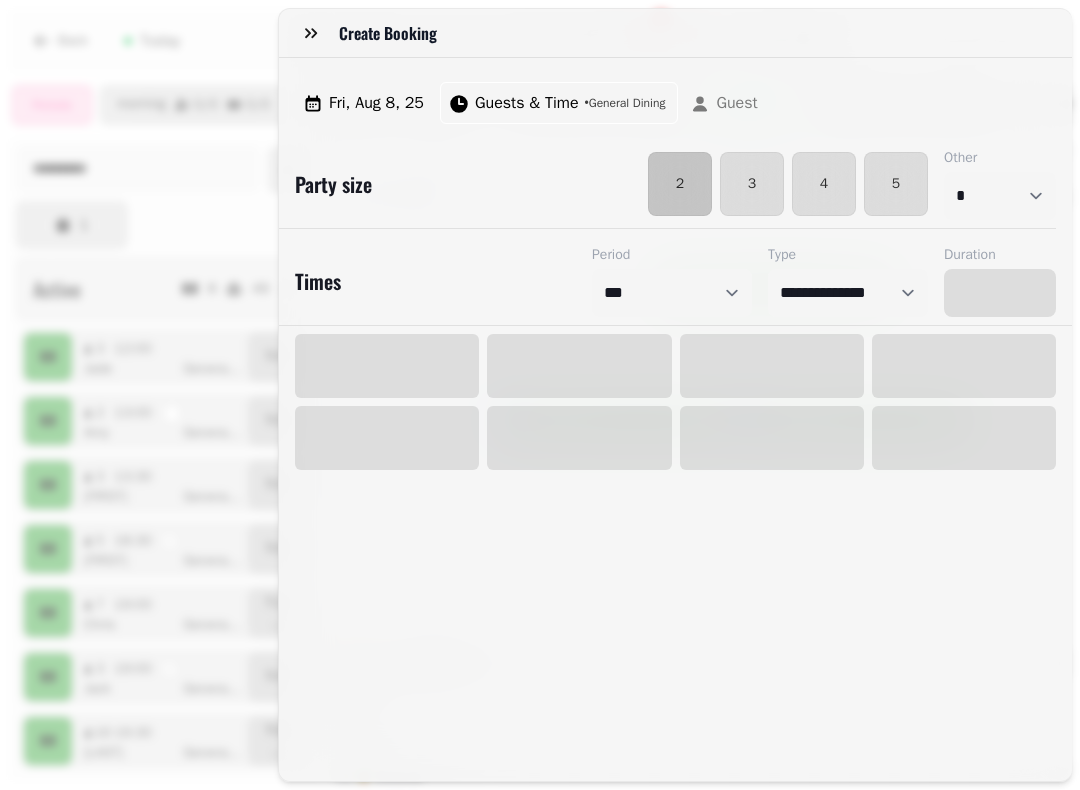 select on "****" 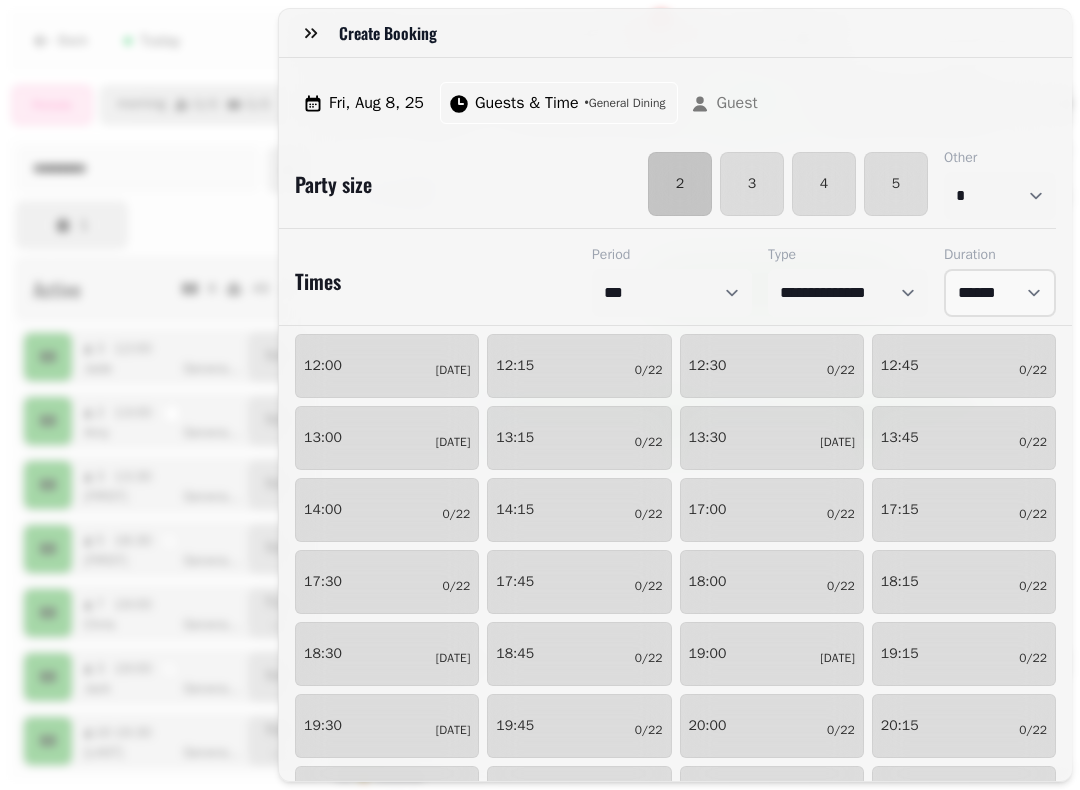 click on "[TIME] [DATE]" at bounding box center [772, 510] 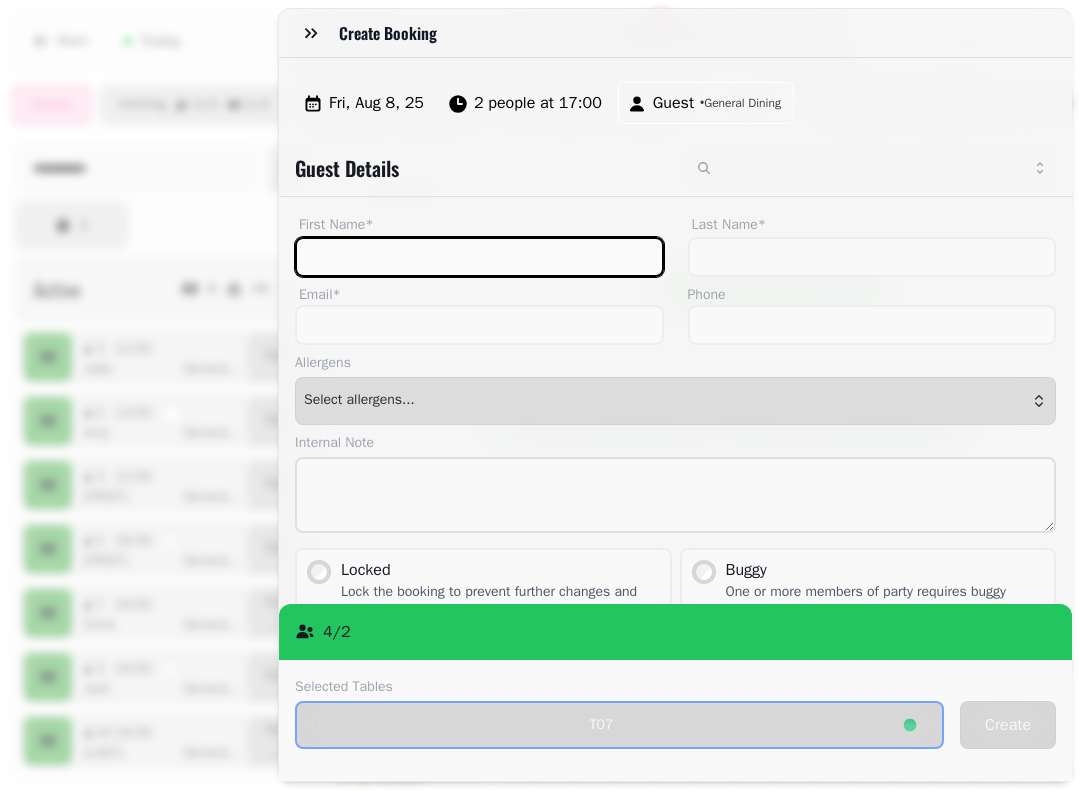 click on "First Name*" at bounding box center (479, 257) 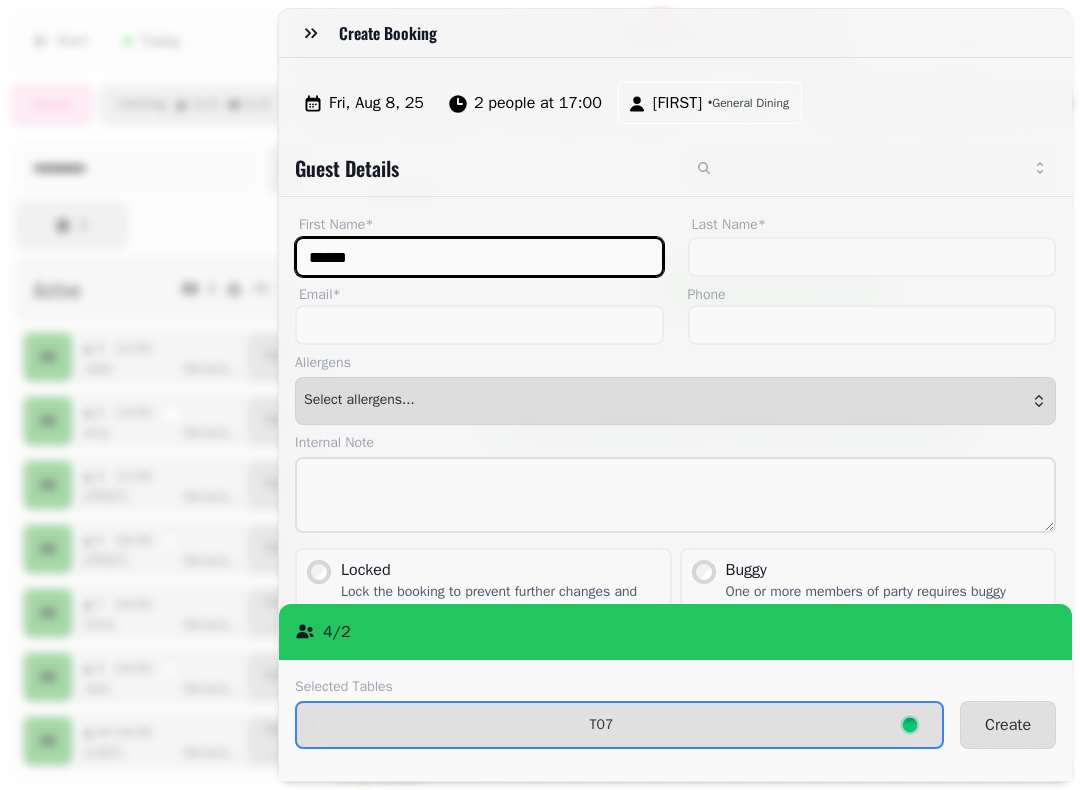 type on "******" 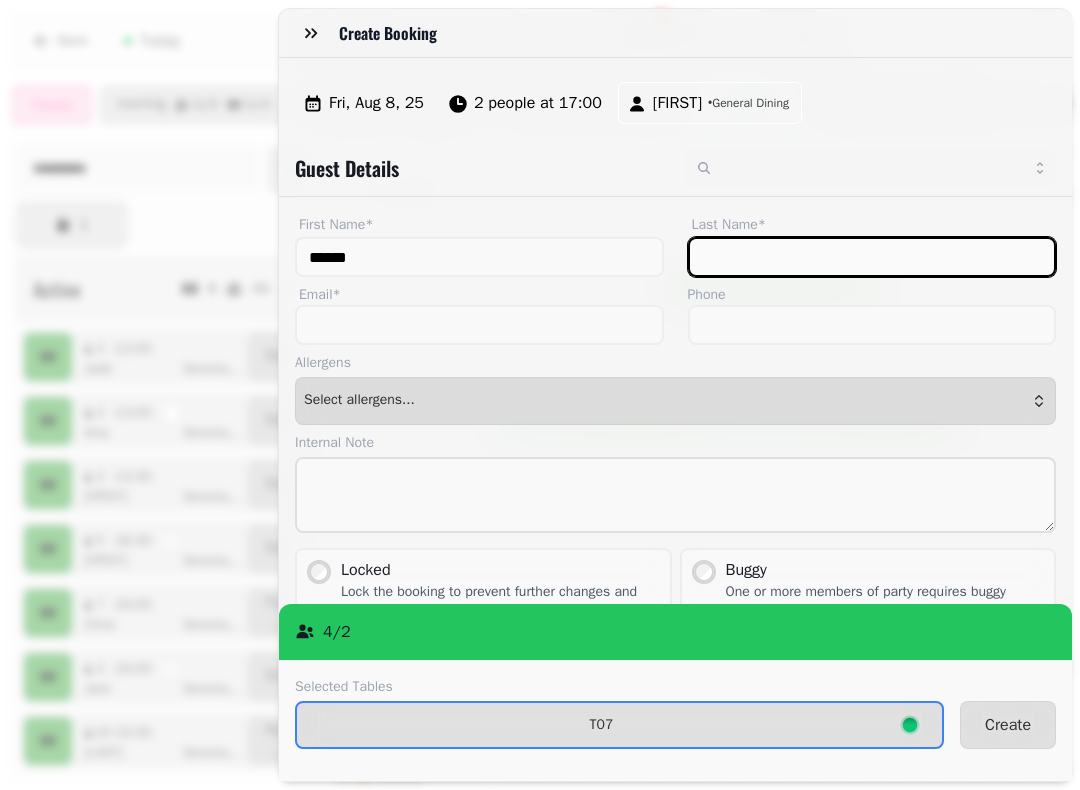 click on "Last Name*" at bounding box center (872, 257) 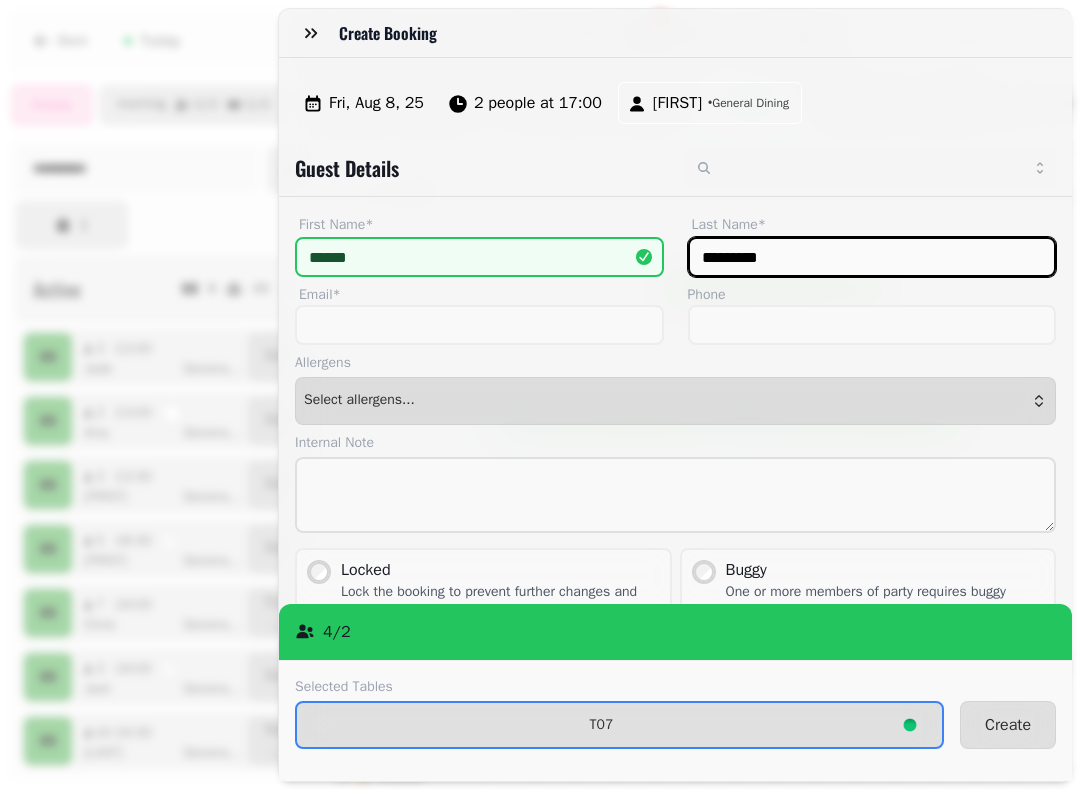 type on "********" 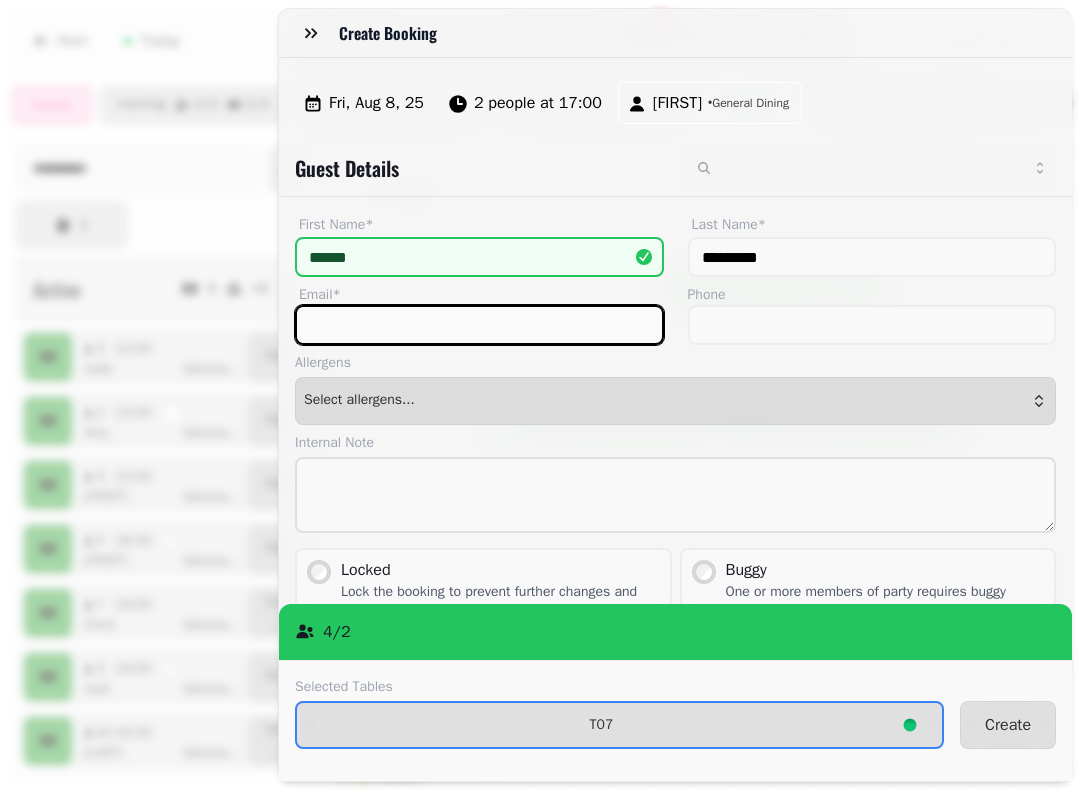 click on "Email*" at bounding box center [479, 325] 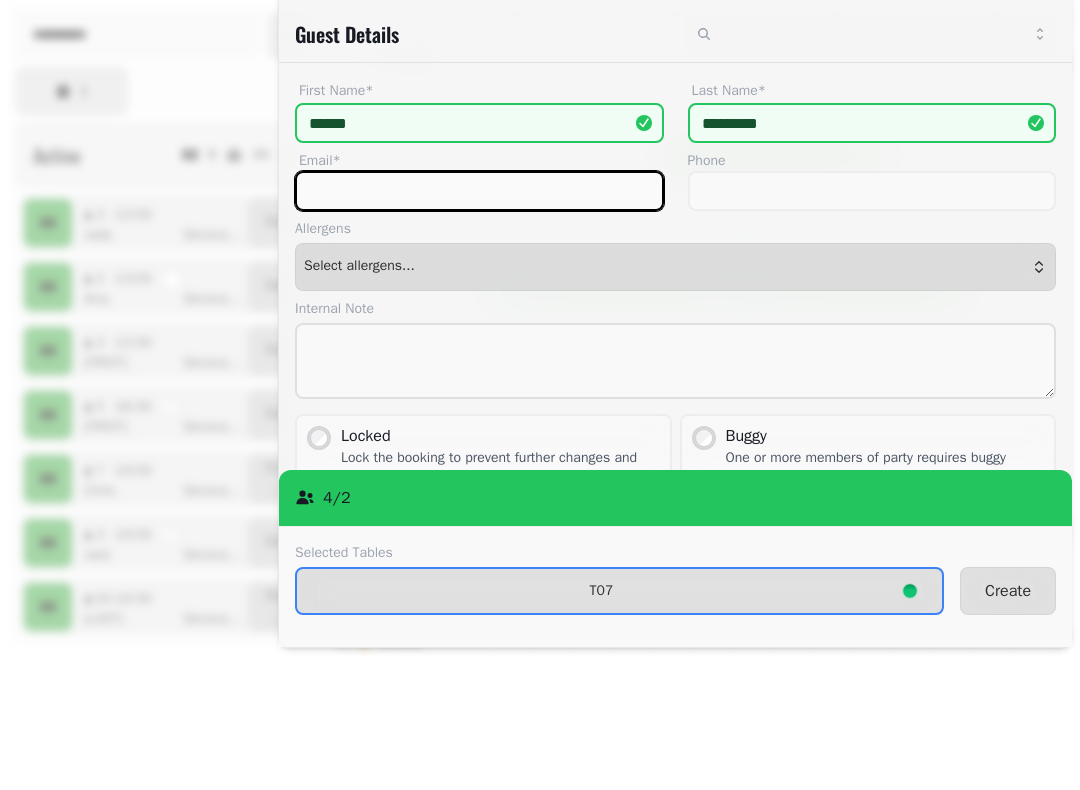click on "Email*" at bounding box center [479, 325] 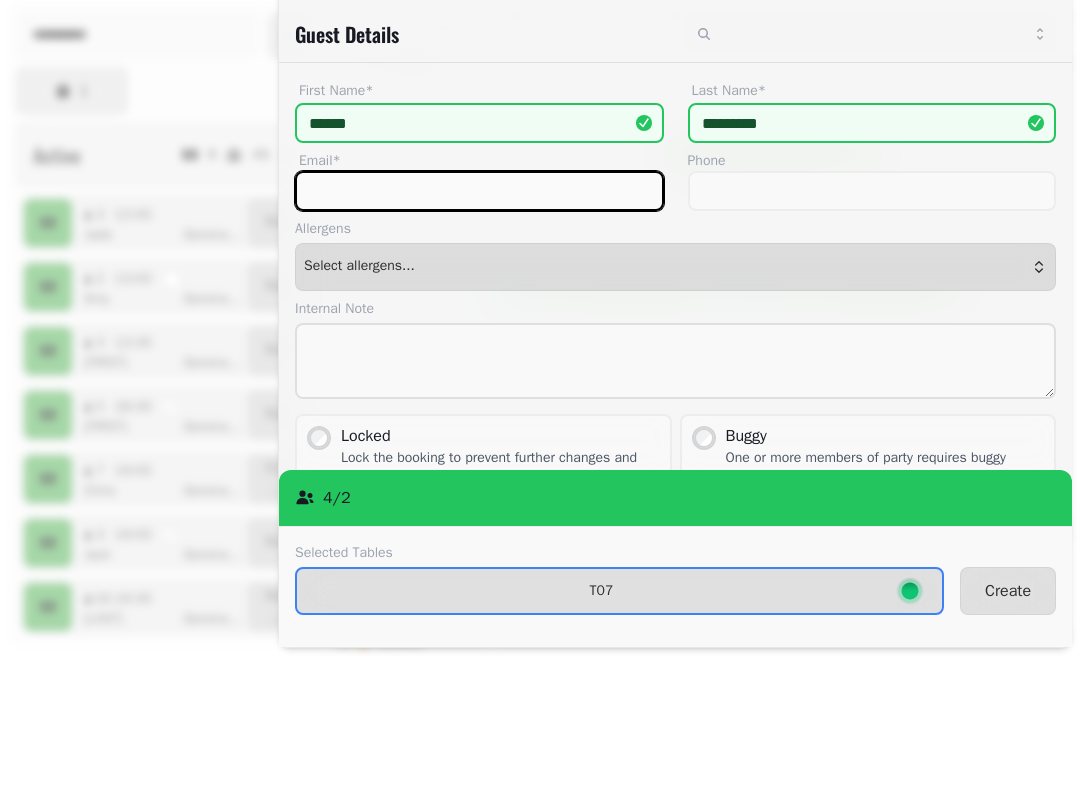 paste on "**********" 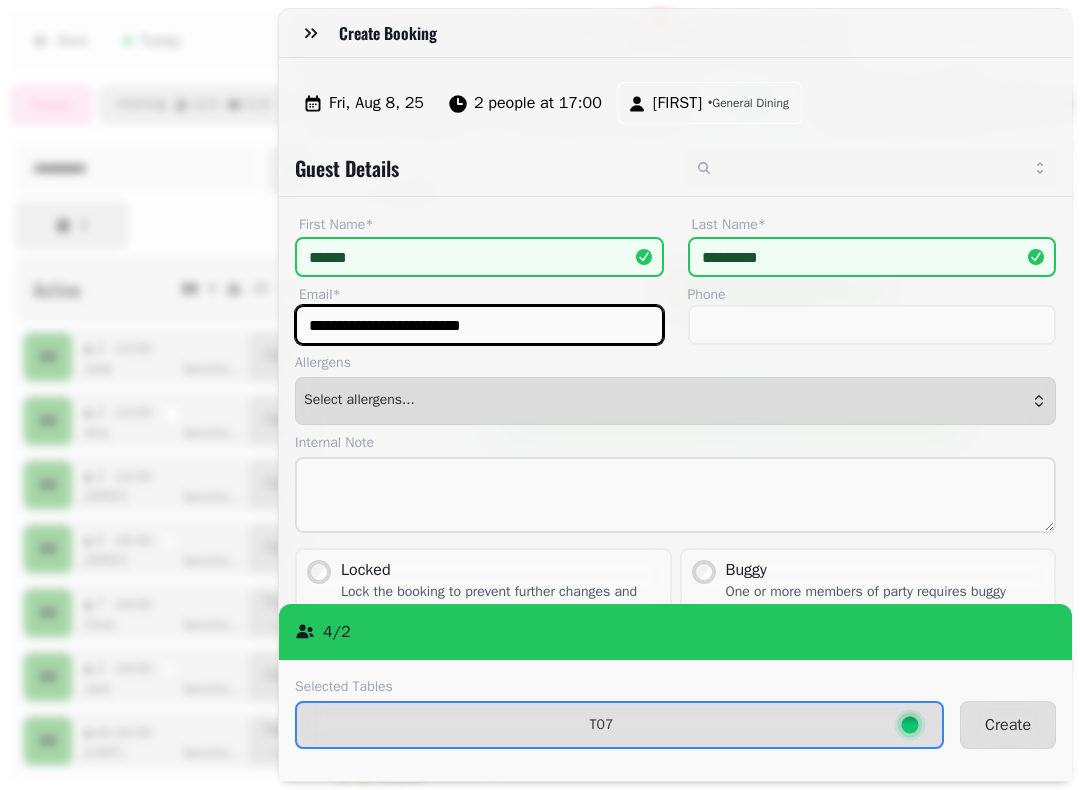 type on "**********" 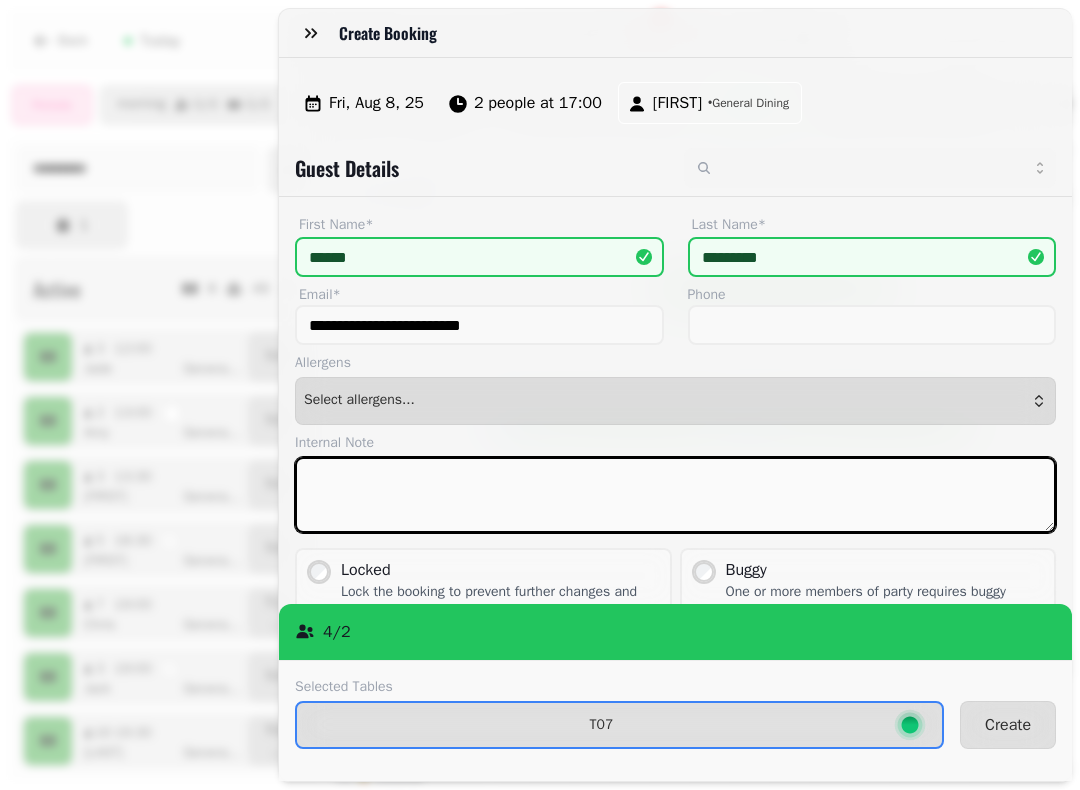 click at bounding box center [675, 495] 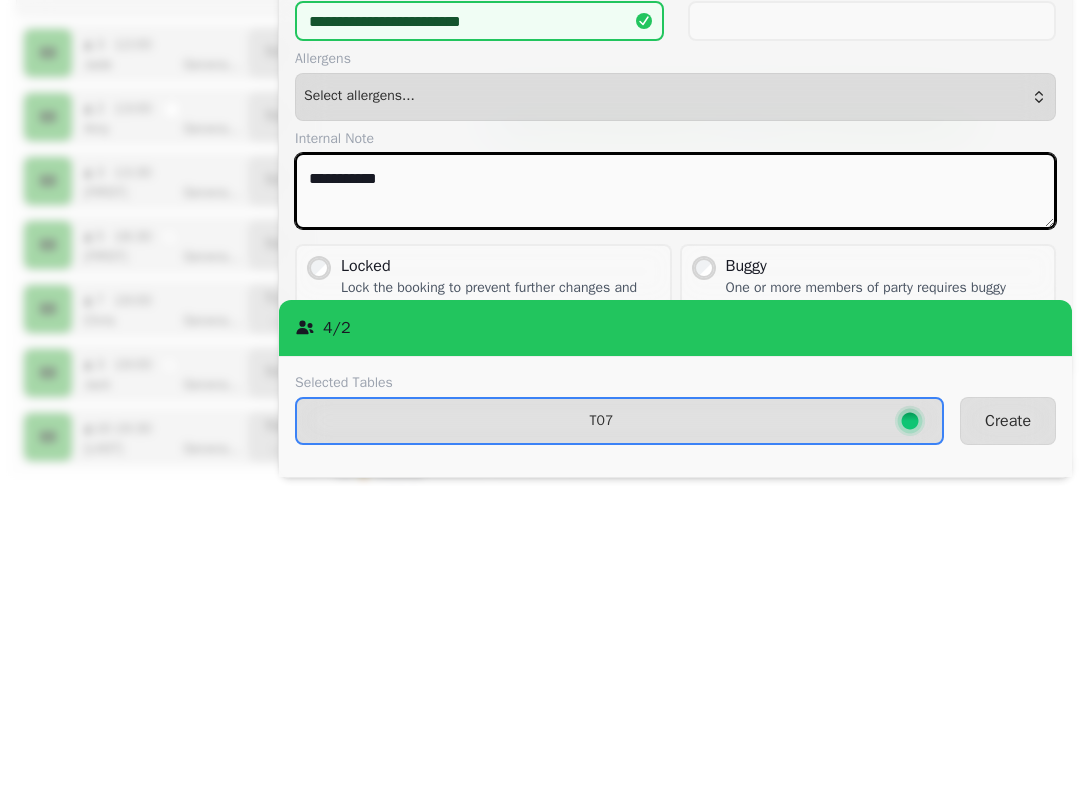 click on "**********" at bounding box center (675, 495) 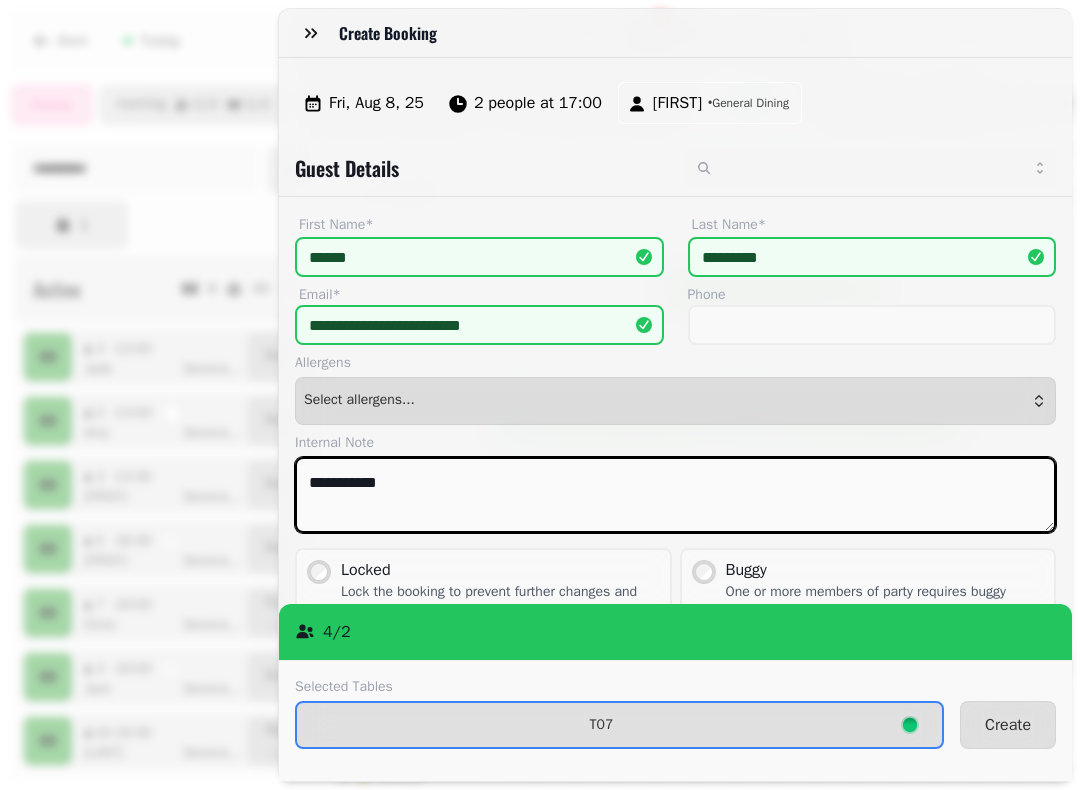 type on "**********" 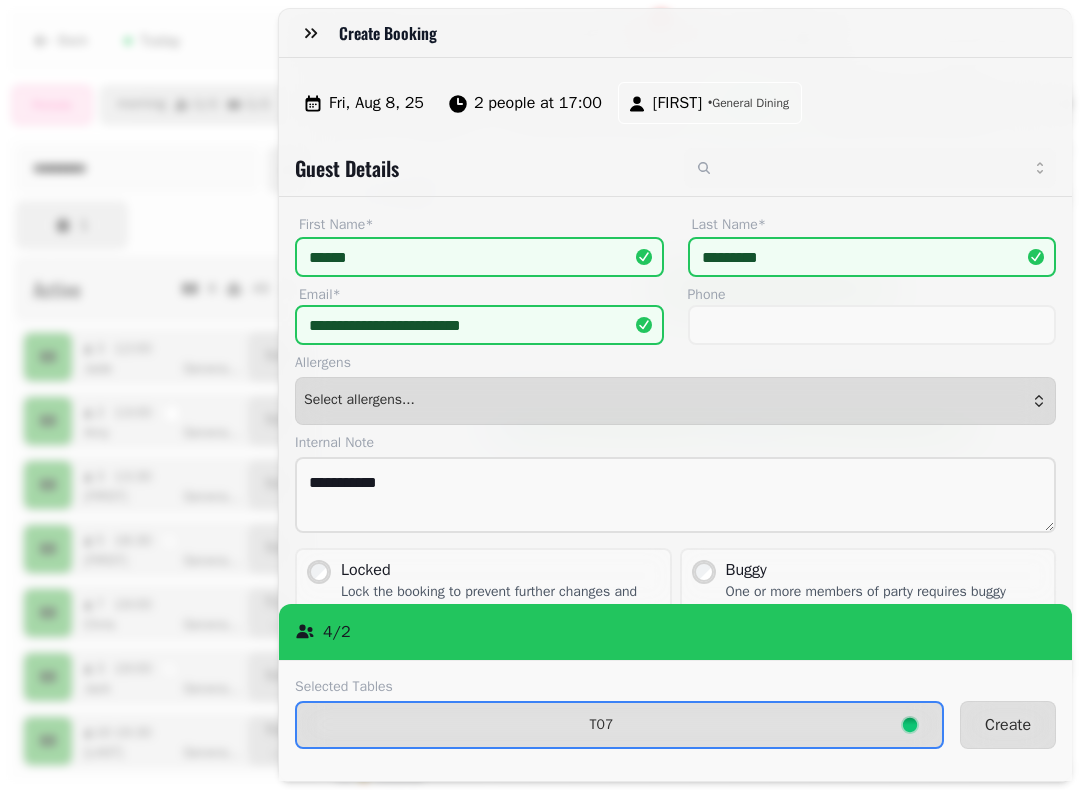 click on "Create" at bounding box center [1008, 725] 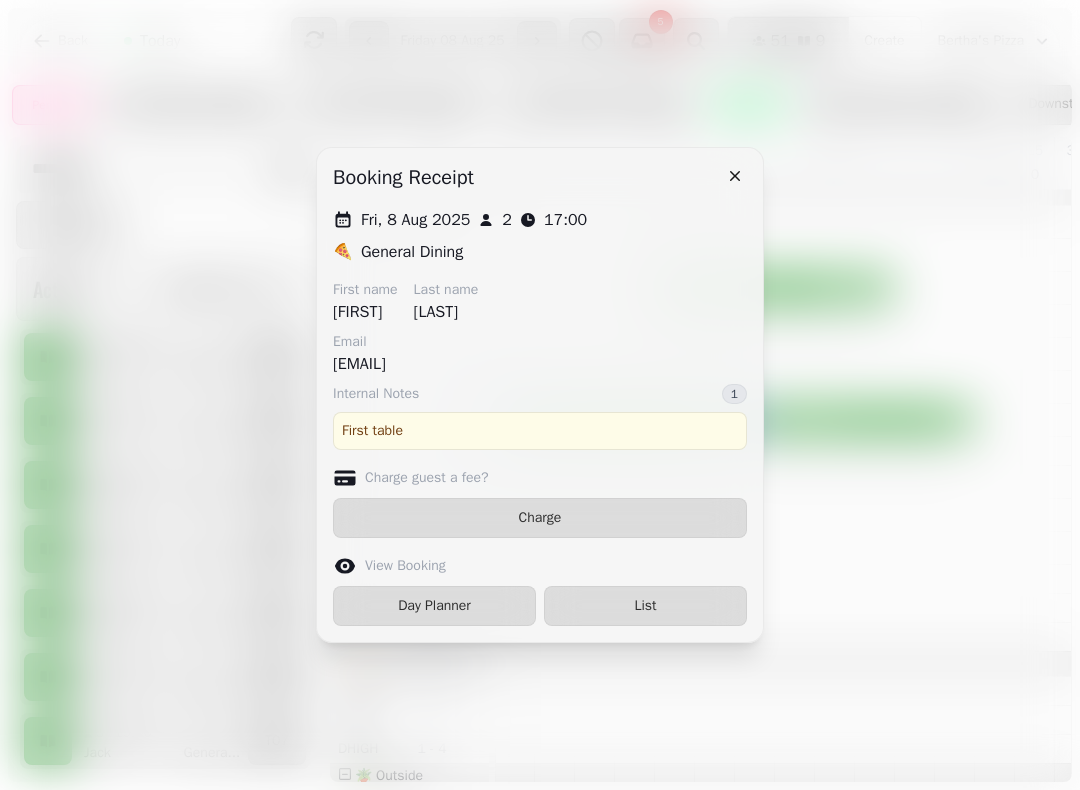 click 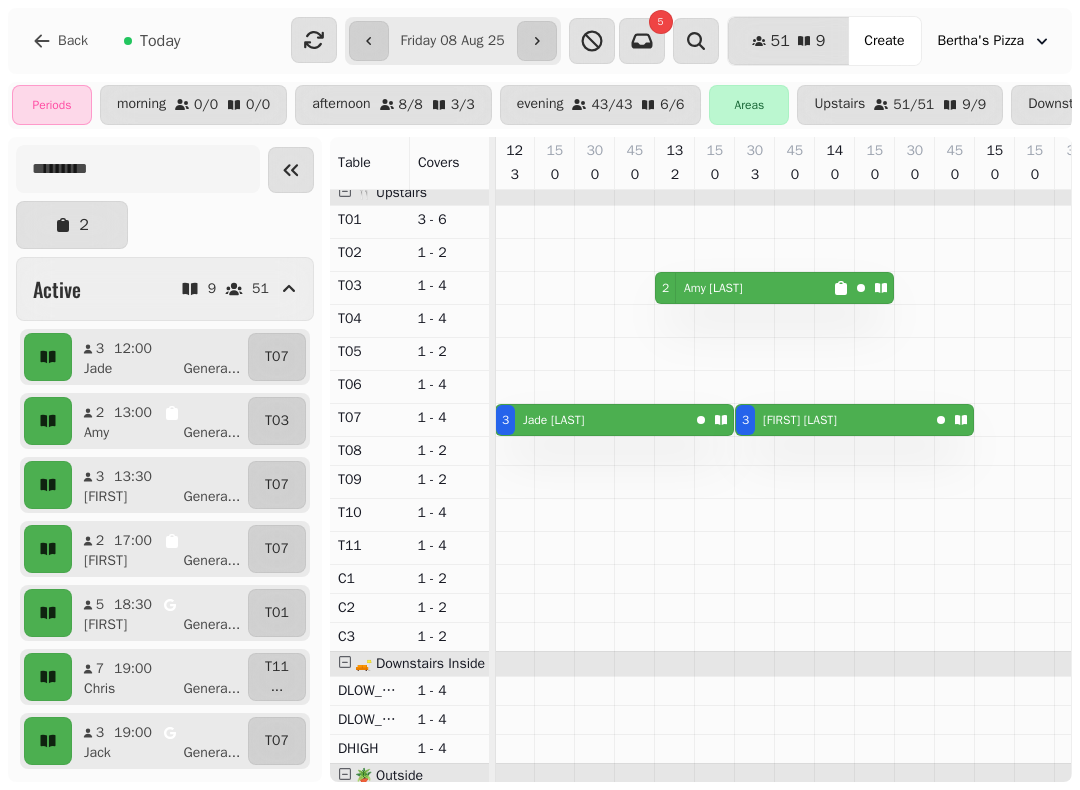 scroll, scrollTop: 0, scrollLeft: 275, axis: horizontal 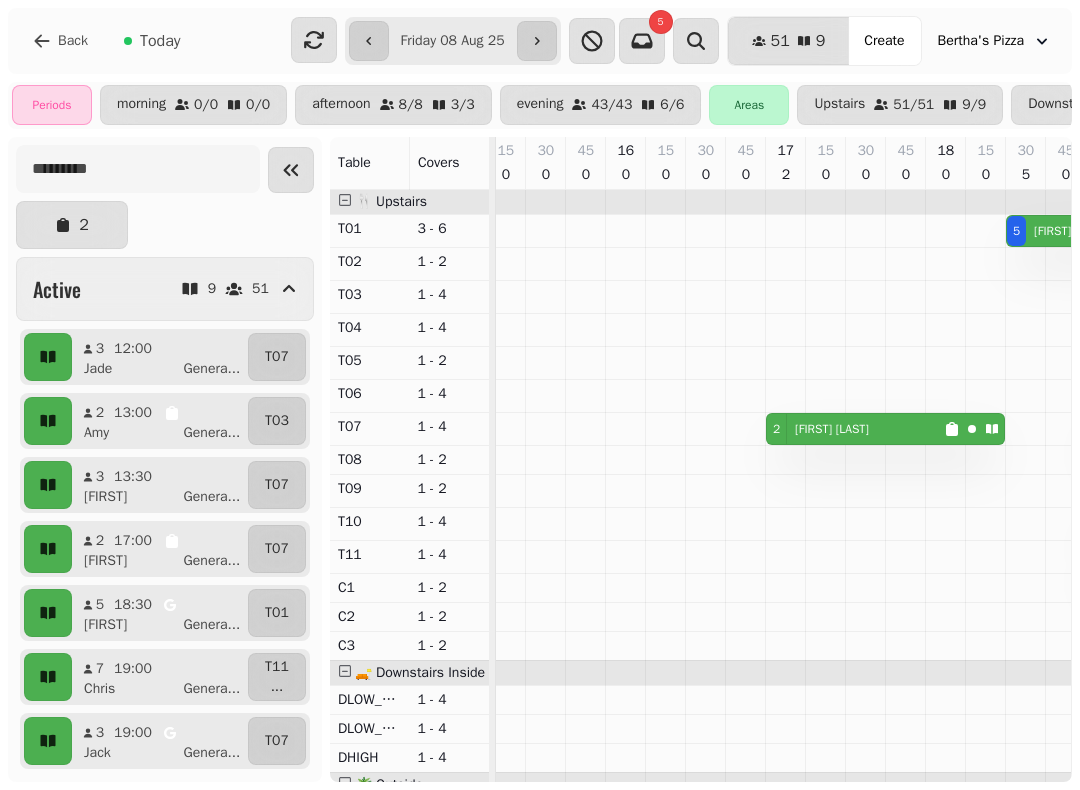 click on "Create" at bounding box center [884, 41] 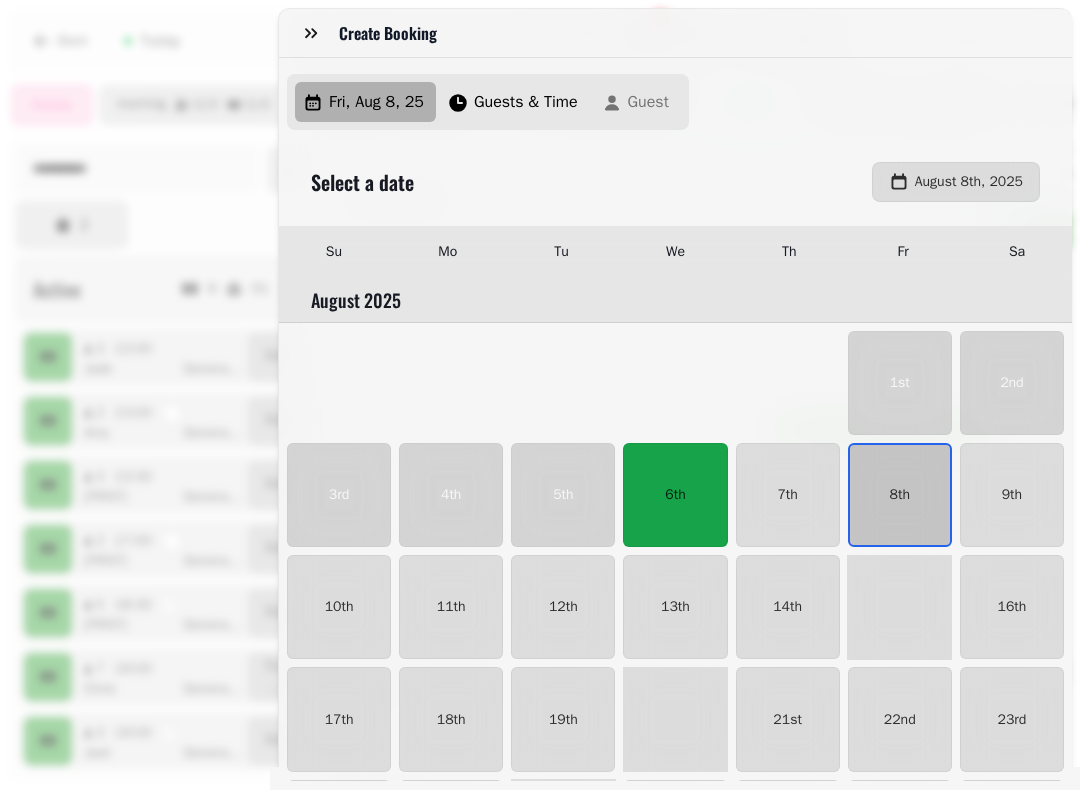 click on "9th" at bounding box center [1012, 495] 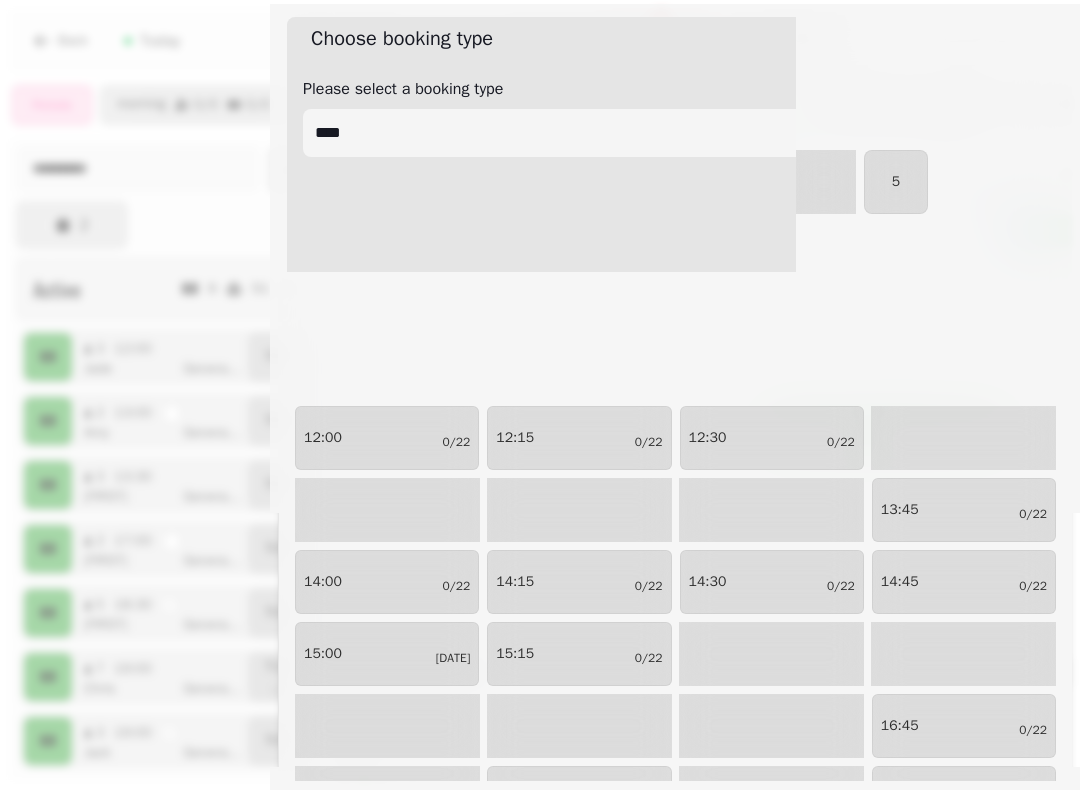 select on "****" 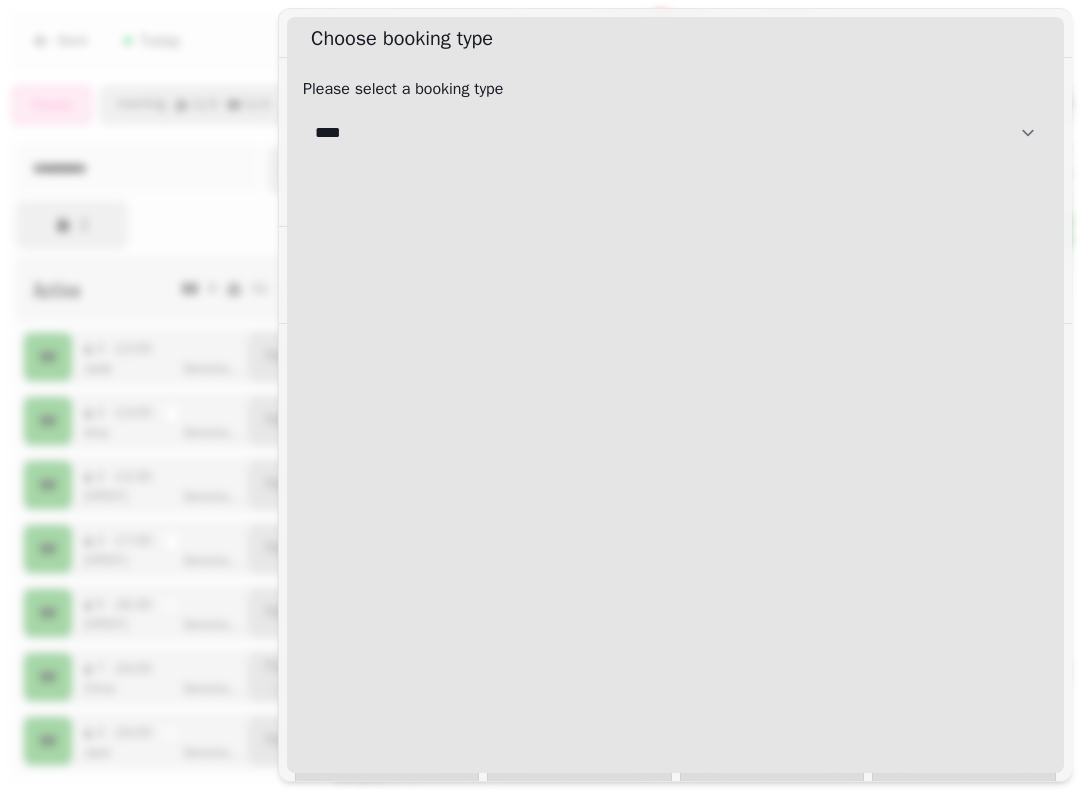 click on "**********" at bounding box center (675, 133) 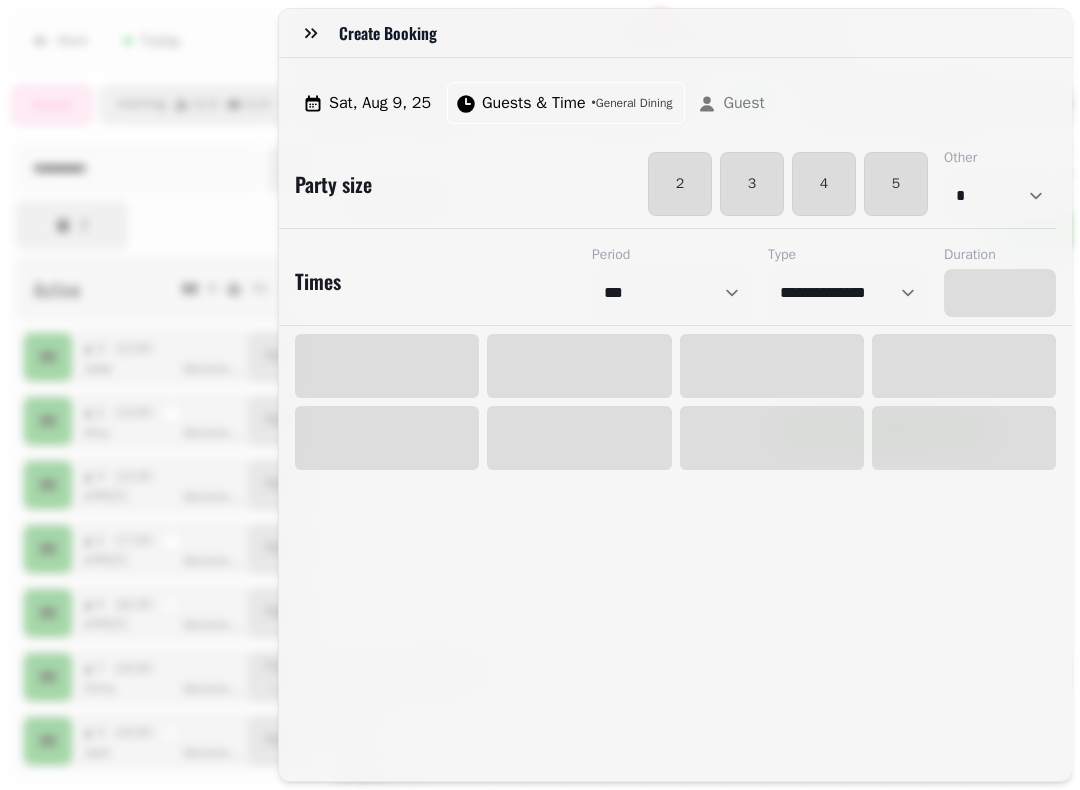 select on "****" 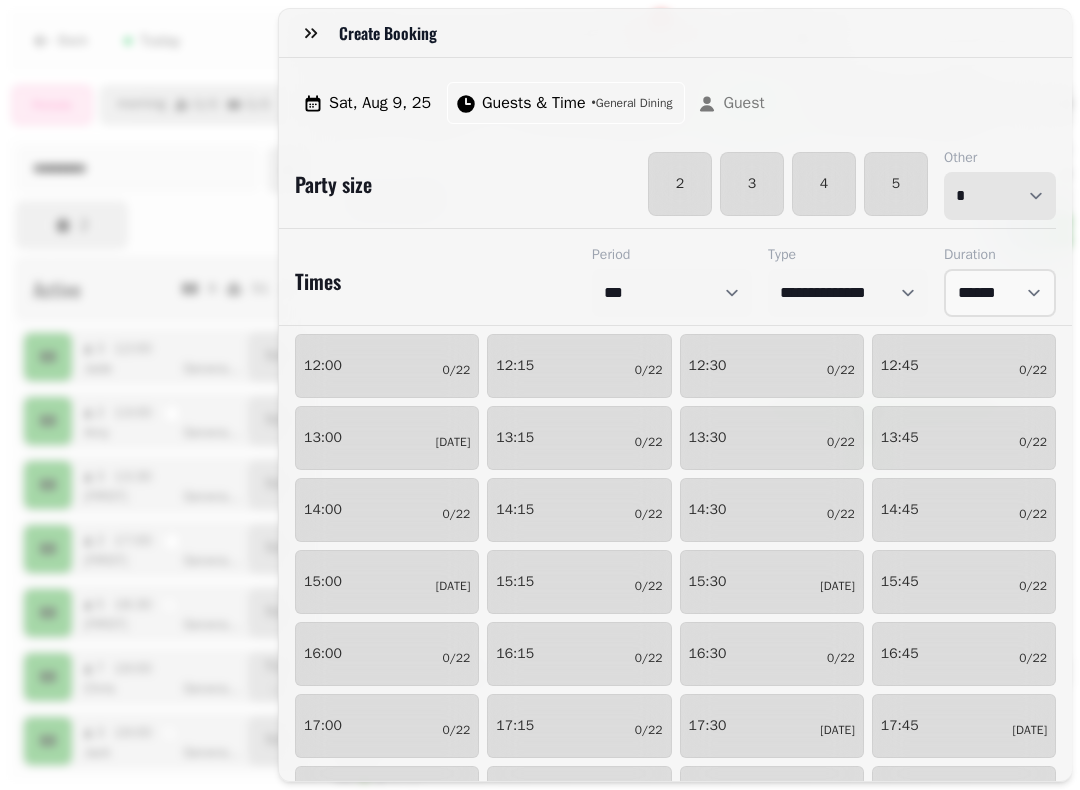 click on "* * * * * * * * * ** ** ** ** ** ** ** ** ** ** ** ** ** ** ** ** ** ** ** ** ** ** ** ** ** ** ** ** ** ** ** ** ** ** ** ** ** ** ** ** ** ** ** ** ** ** ** ** ** ** ** ** ** ** ** ** ** ** ** ** ** ** ** ** ** ** ** ** ** ** ** ** ** ** ** ** ** ** ** ** ** ** ** ** ** ** ** ** ** ** *** *** *** *** *** *** *** *** *** *** *** *** *** *** *** *** *** *** *** *** ***" at bounding box center [1000, 196] 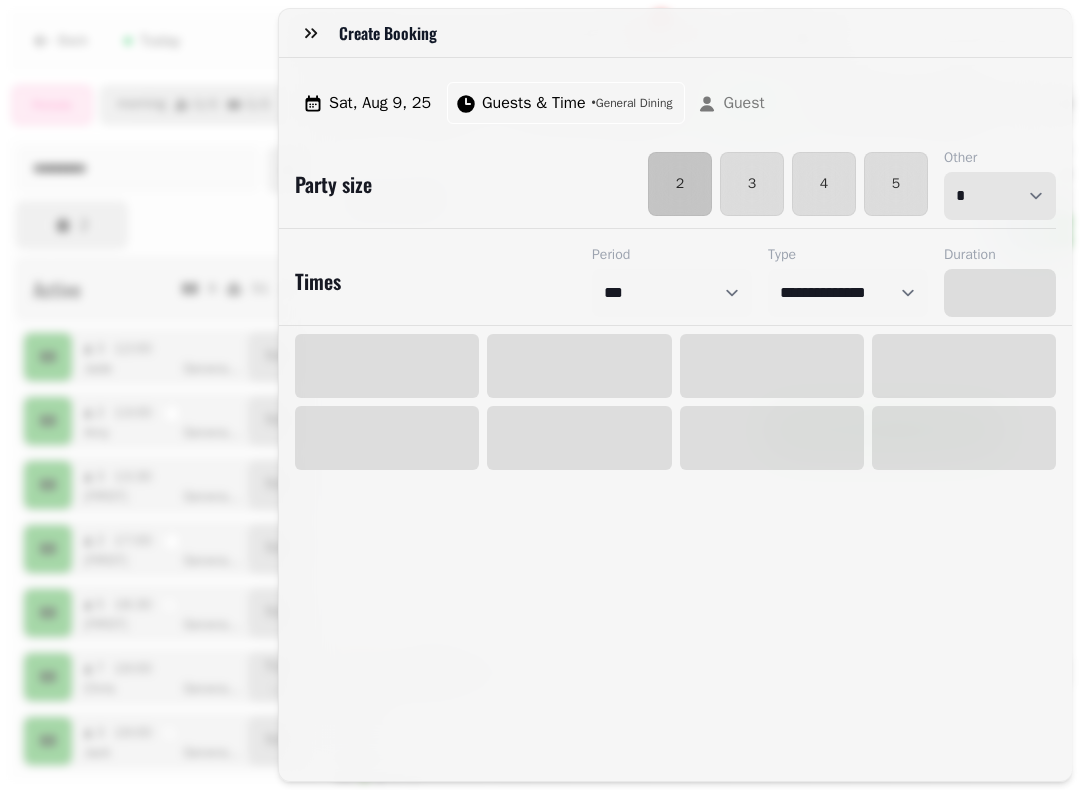 select on "****" 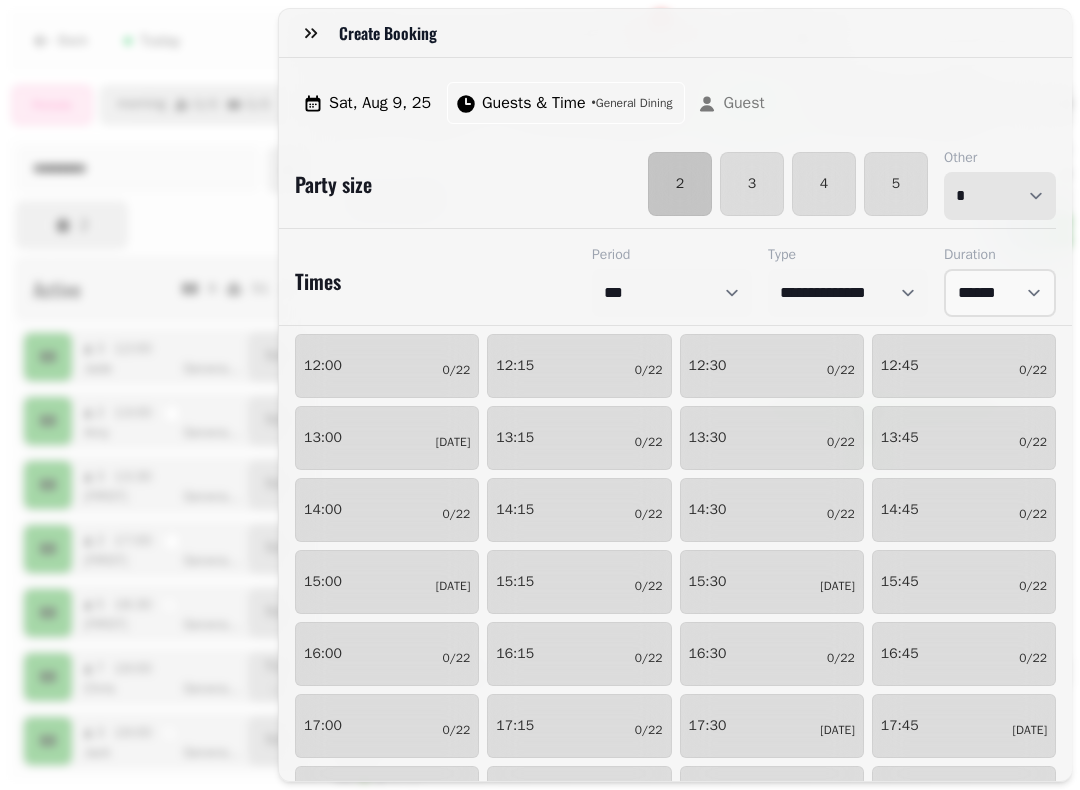 click on "* * * * * * * * * ** ** ** ** ** ** ** ** ** ** ** ** ** ** ** ** ** ** ** ** ** ** ** ** ** ** ** ** ** ** ** ** ** ** ** ** ** ** ** ** ** ** ** ** ** ** ** ** ** ** ** ** ** ** ** ** ** ** ** ** ** ** ** ** ** ** ** ** ** ** ** ** ** ** ** ** ** ** ** ** ** ** ** ** ** ** ** ** ** ** *** *** *** *** *** *** *** *** *** *** *** *** *** *** *** *** *** *** *** *** ***" at bounding box center [1000, 196] 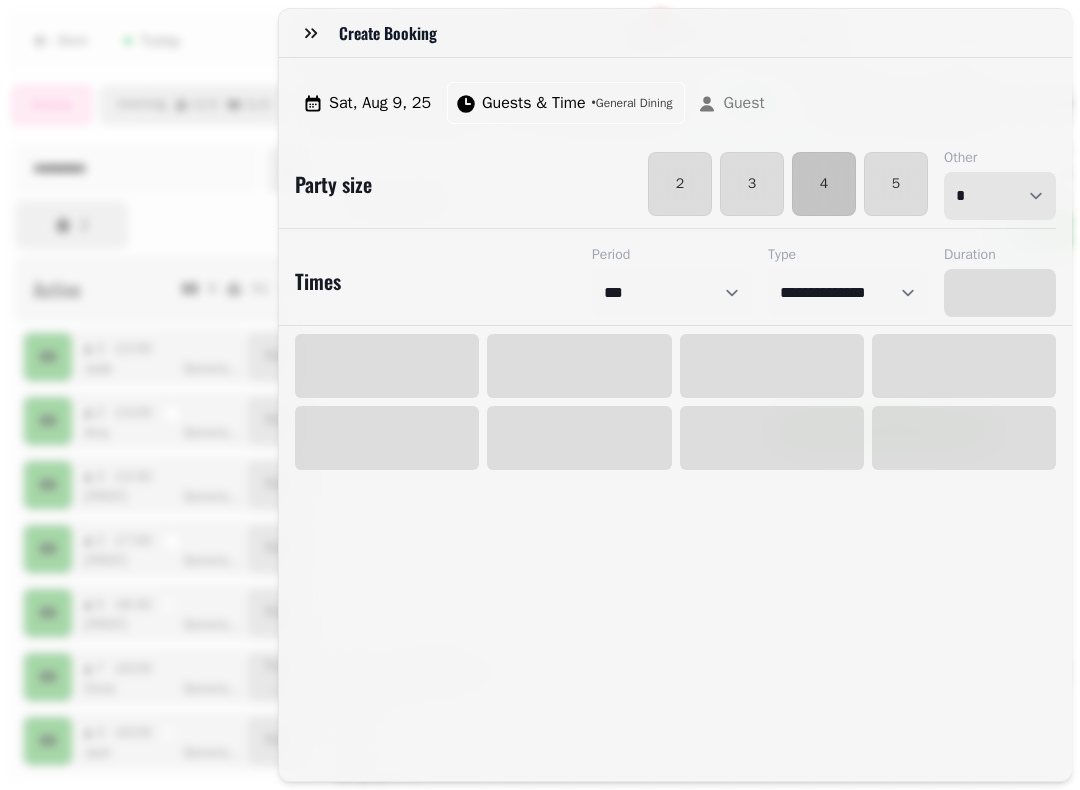 select on "****" 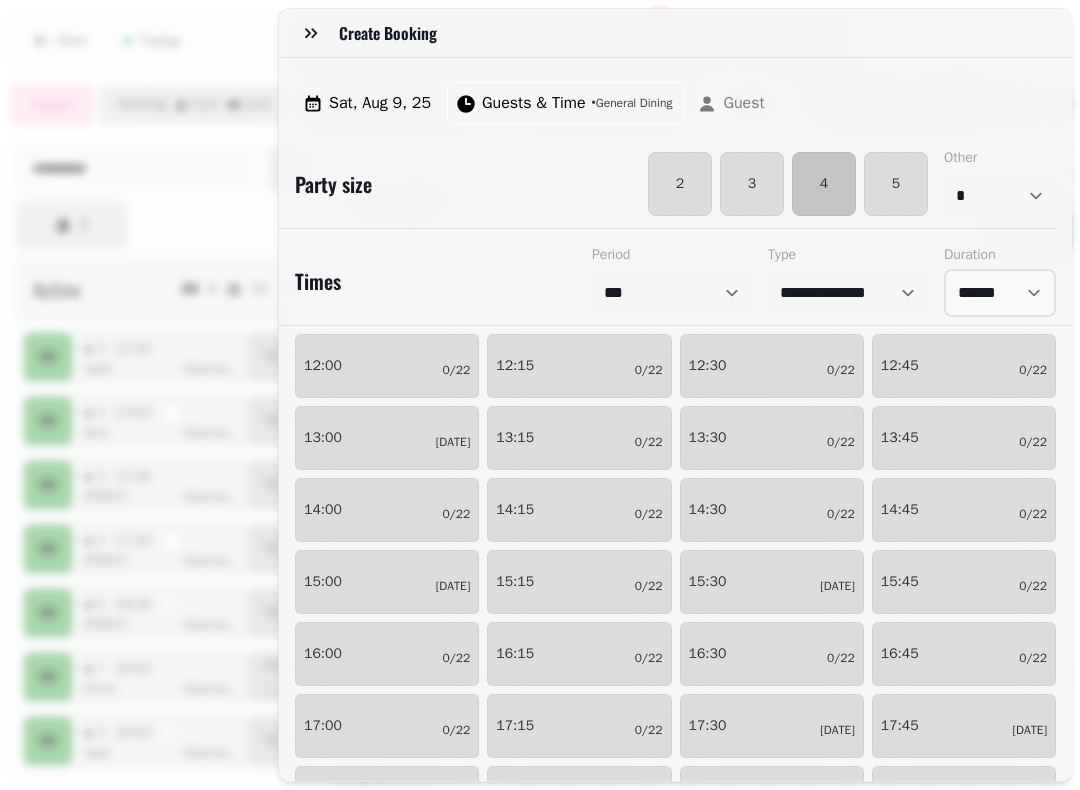 click on "[TIME] [DATE]" at bounding box center [387, 582] 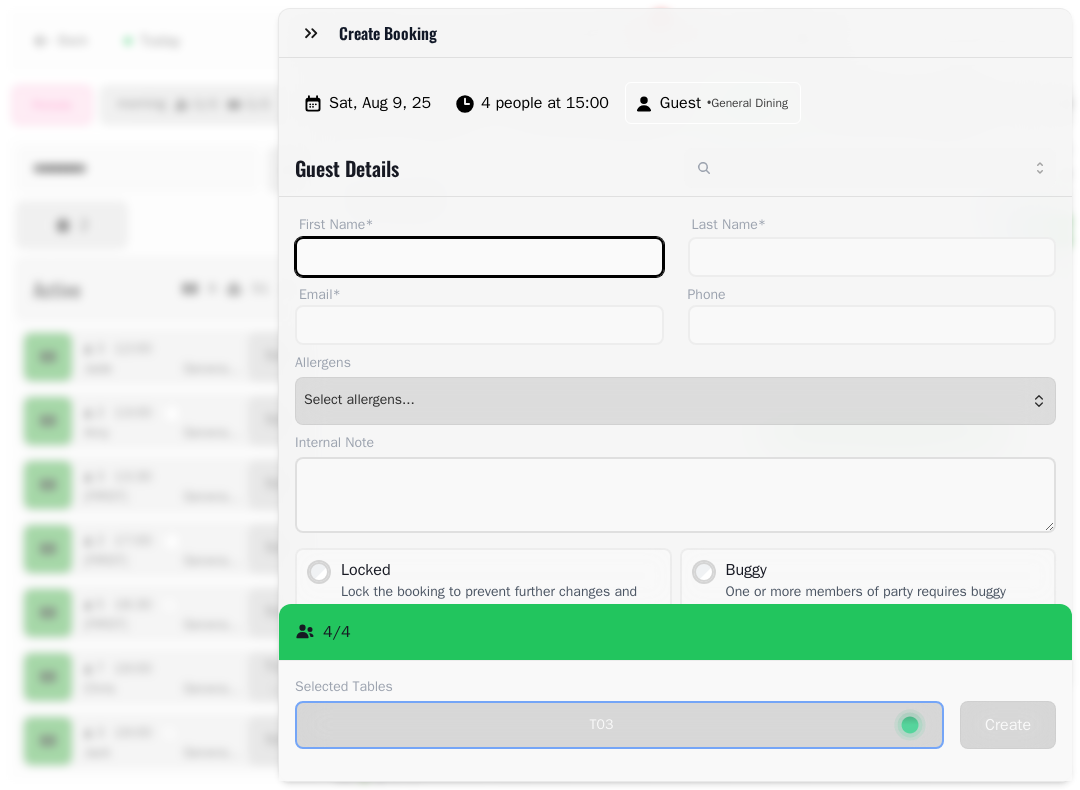 click on "First Name*" at bounding box center [479, 257] 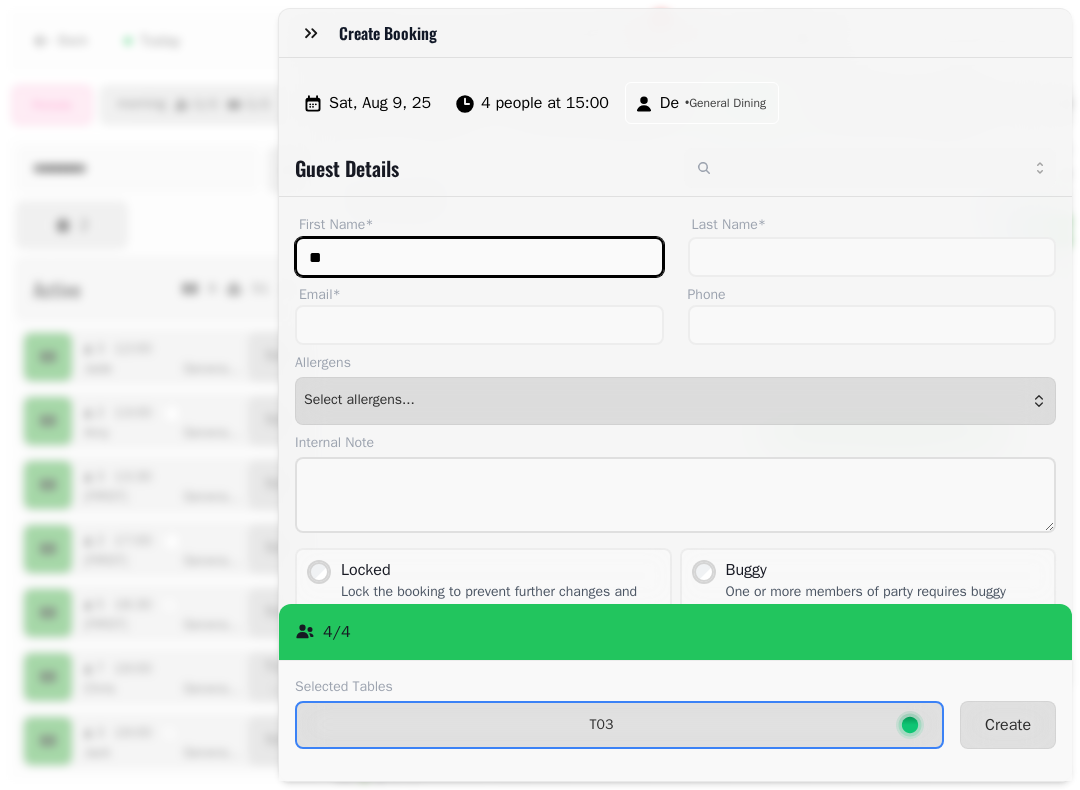type on "*" 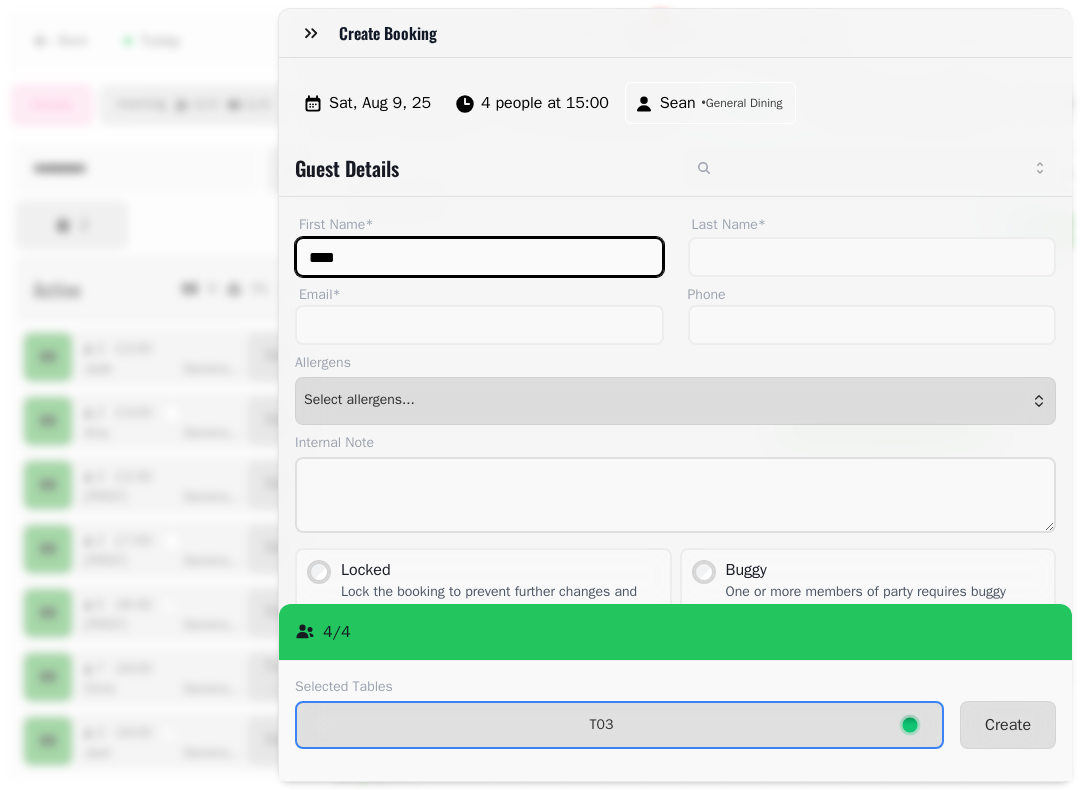 type on "****" 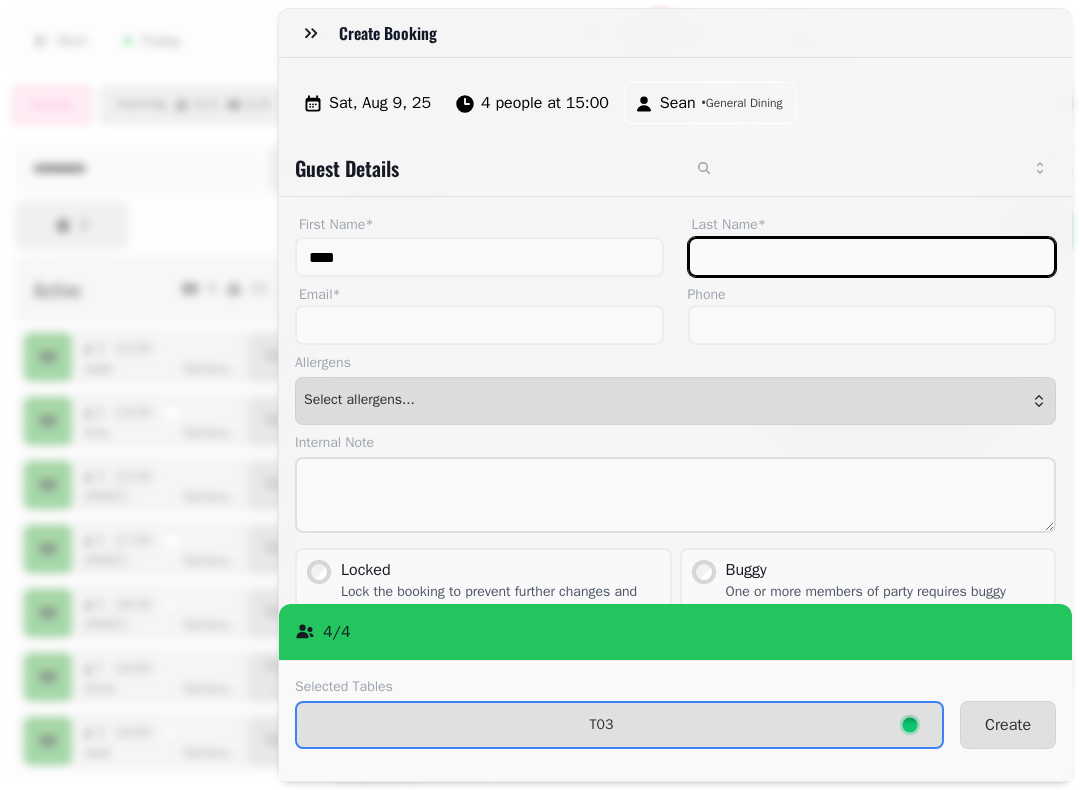 click on "Last Name*" at bounding box center (872, 257) 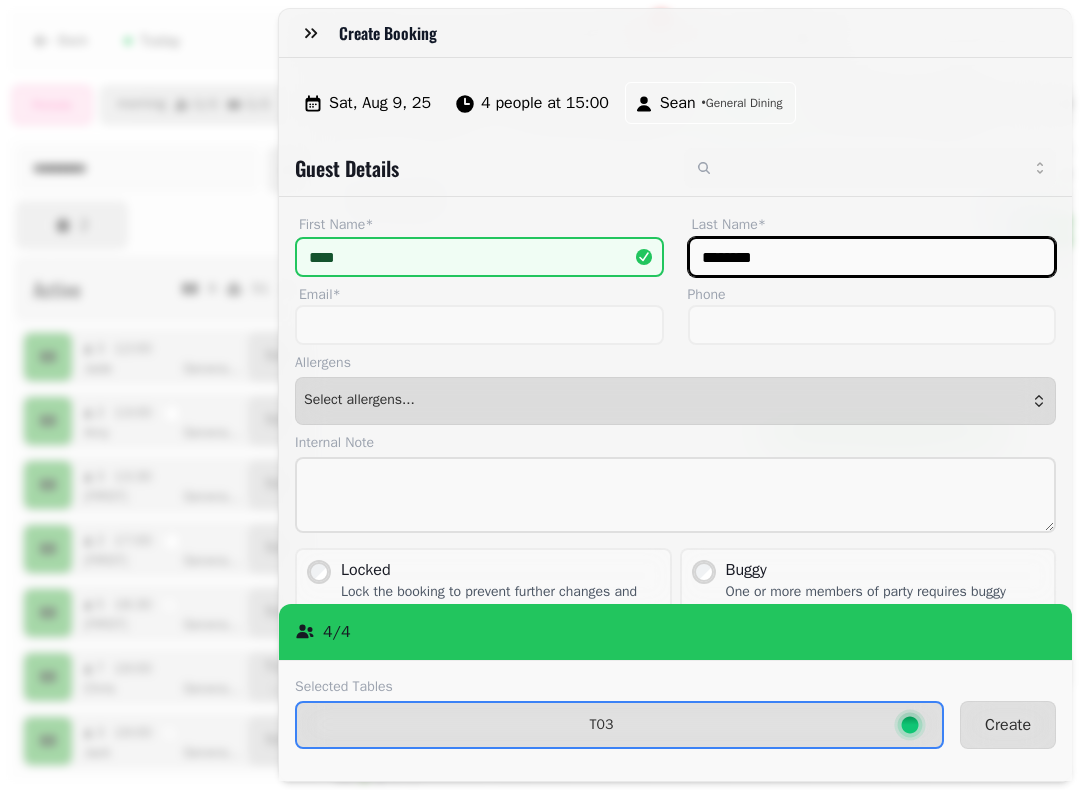 type on "********" 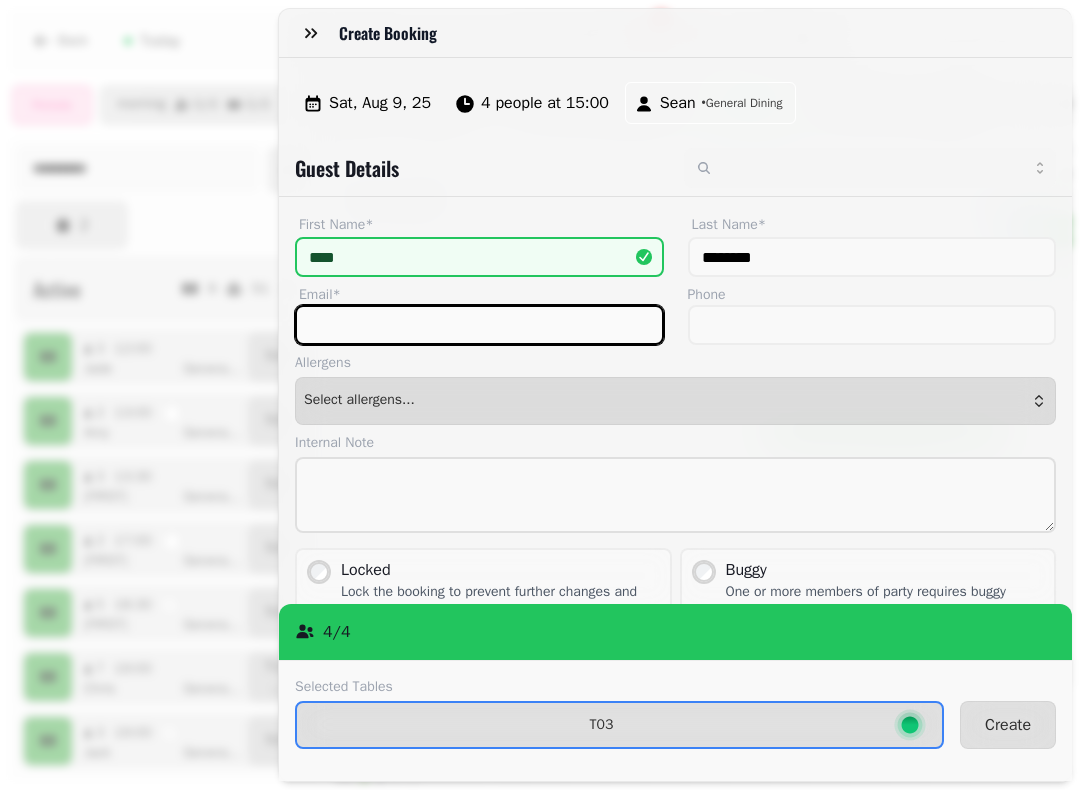 click on "Email*" at bounding box center (479, 325) 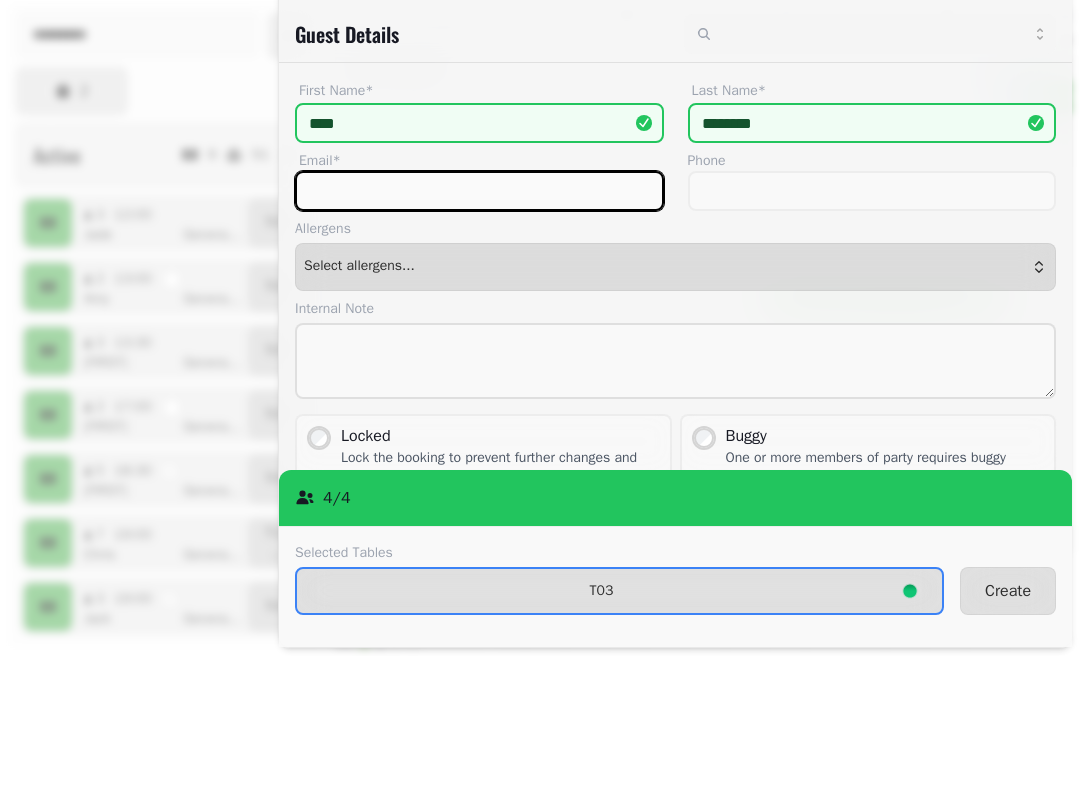 click on "Email*" at bounding box center (479, 325) 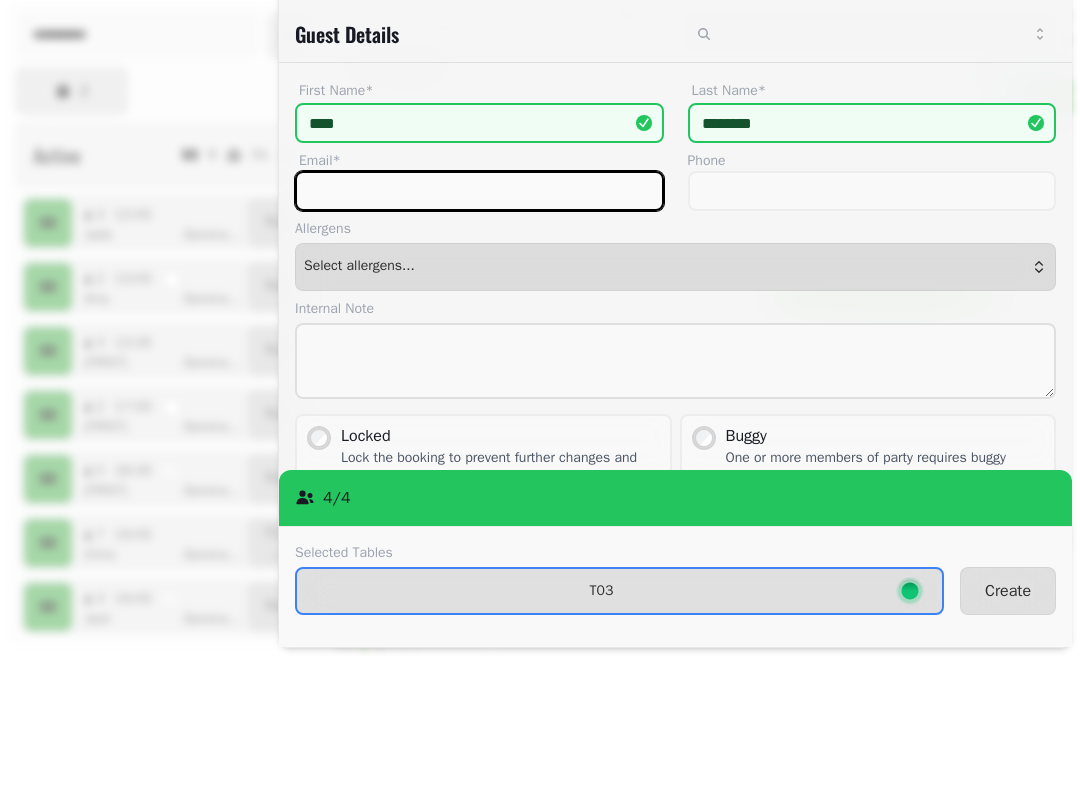 paste on "**********" 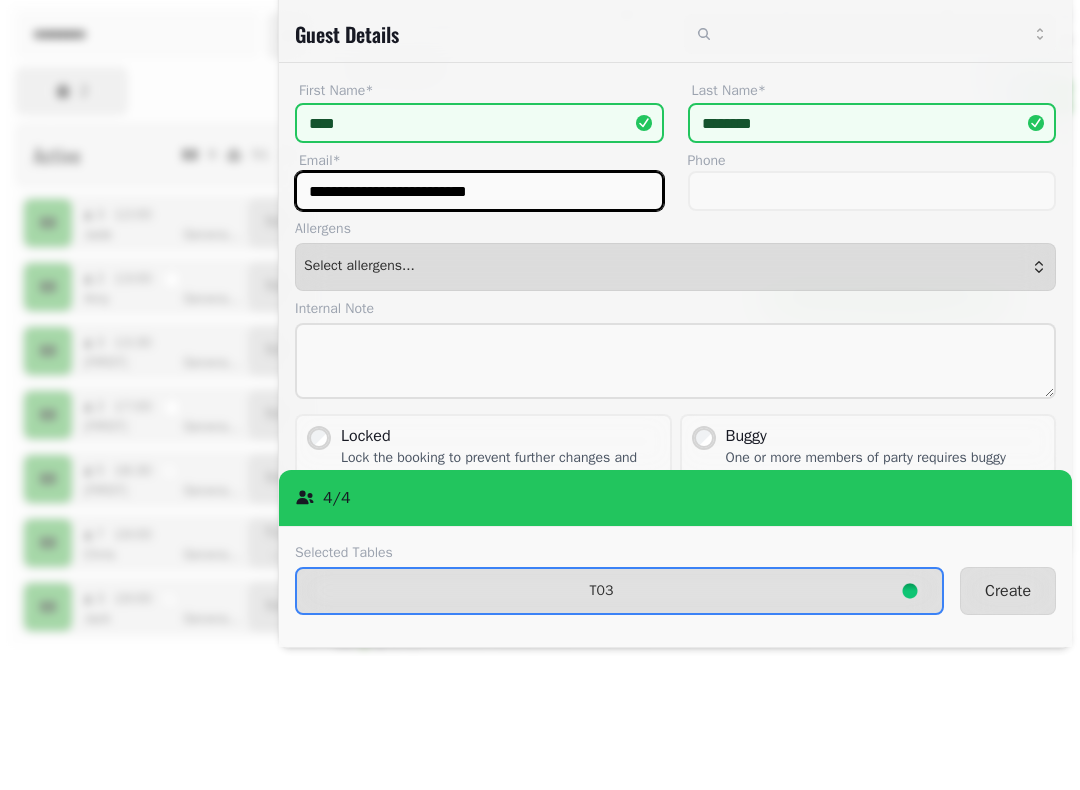 type on "**********" 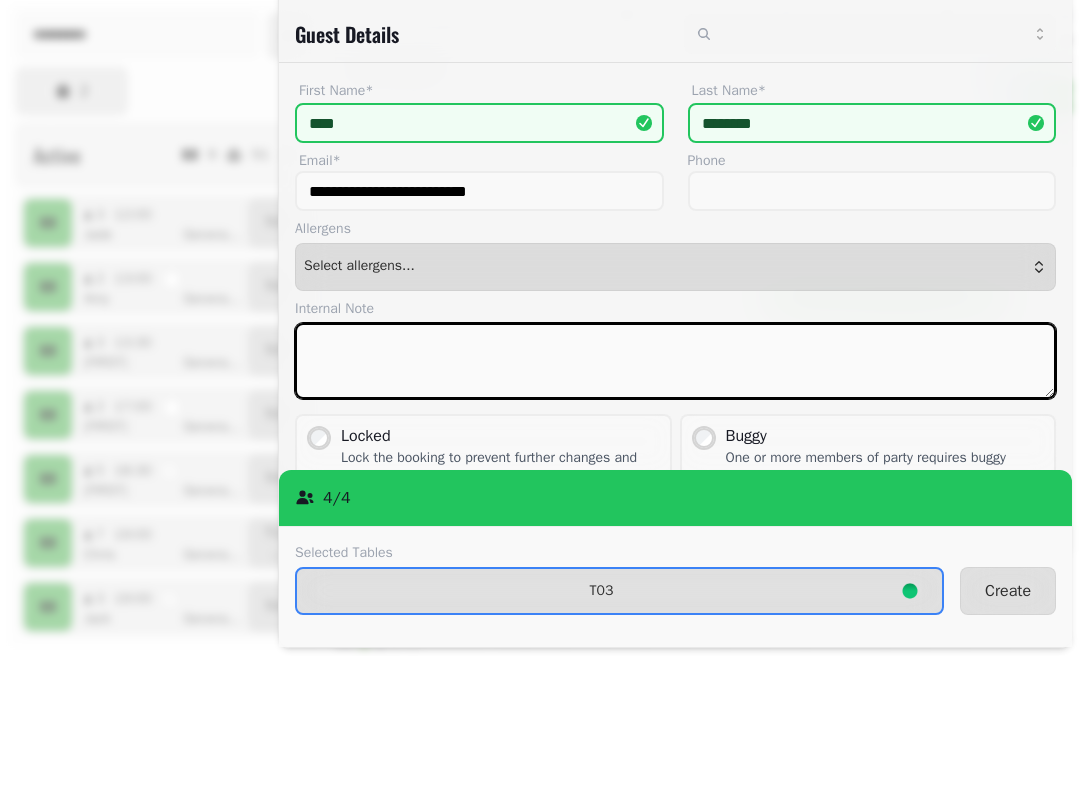 click at bounding box center [675, 495] 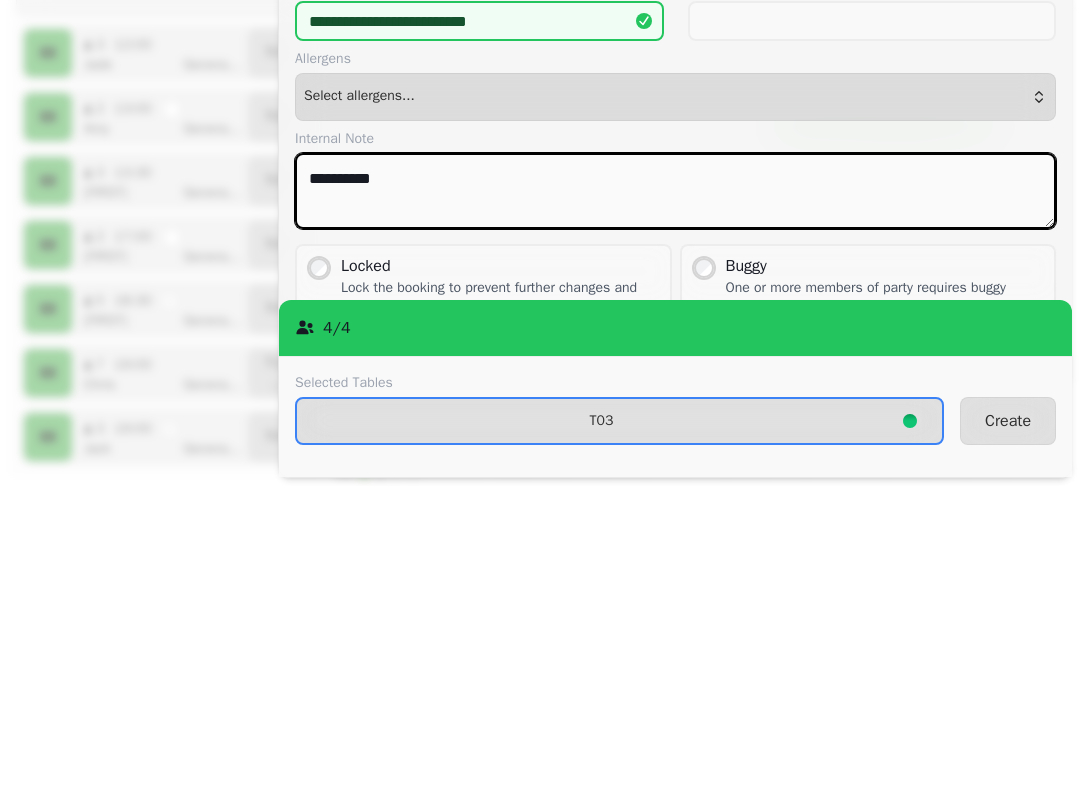 type on "**********" 